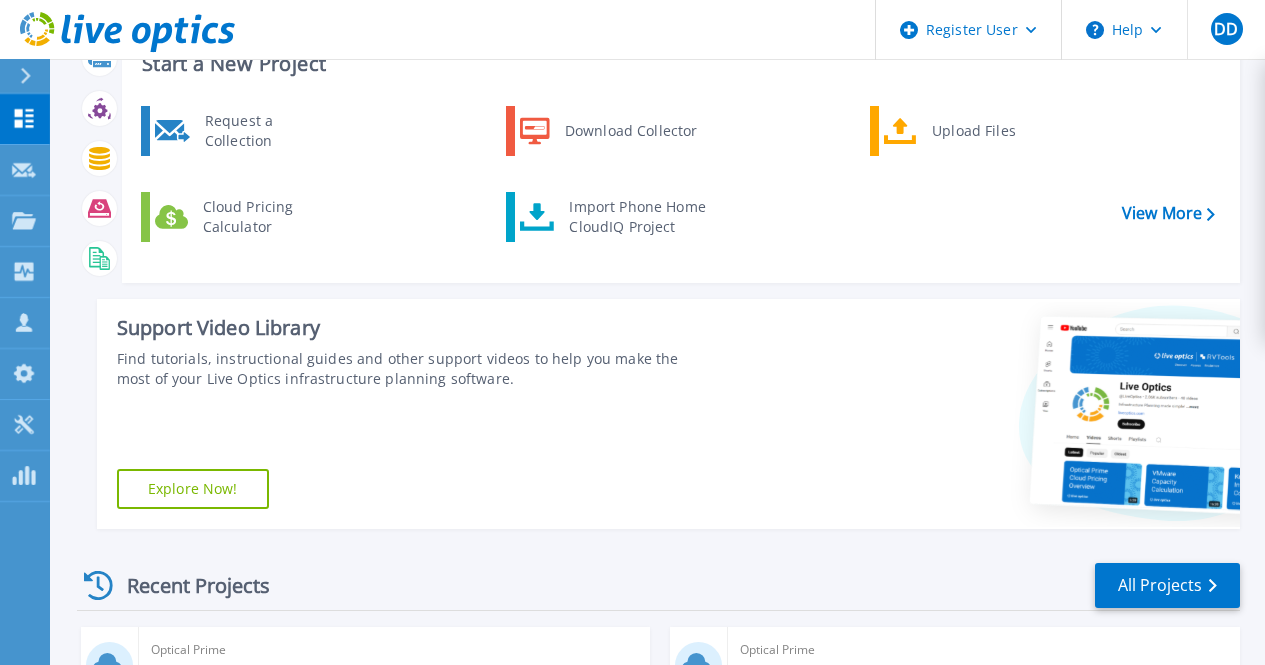 scroll, scrollTop: 100, scrollLeft: 0, axis: vertical 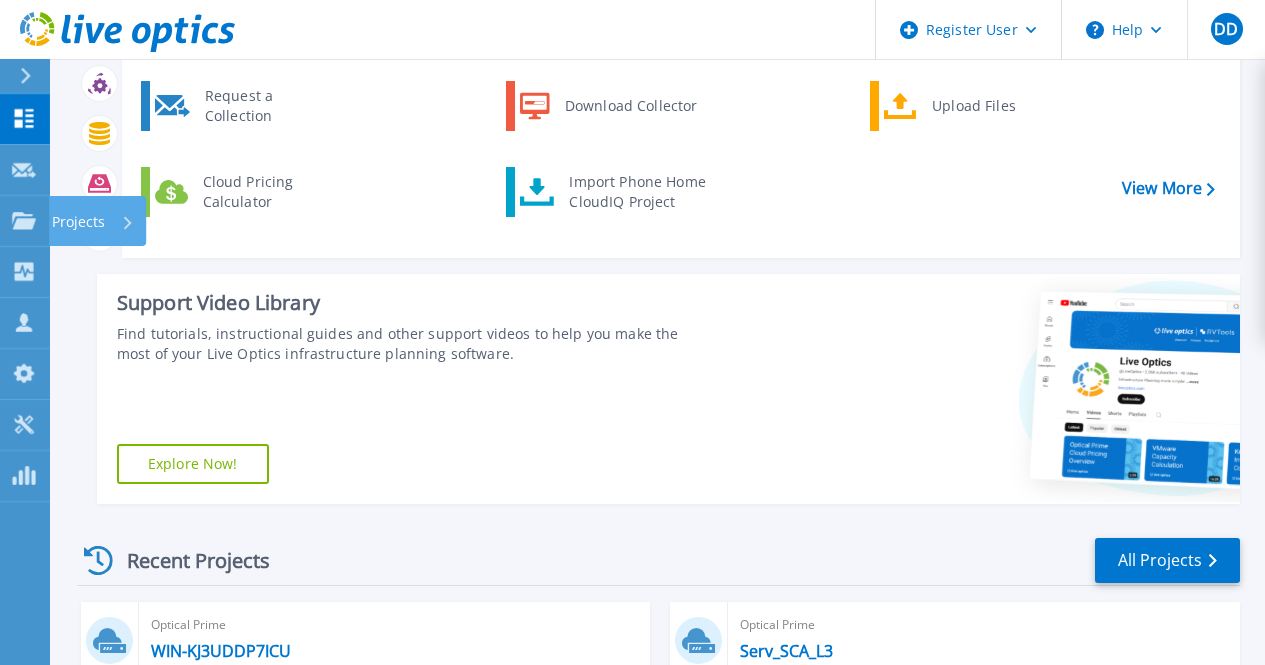 click on "Projects Projects" at bounding box center (25, 221) 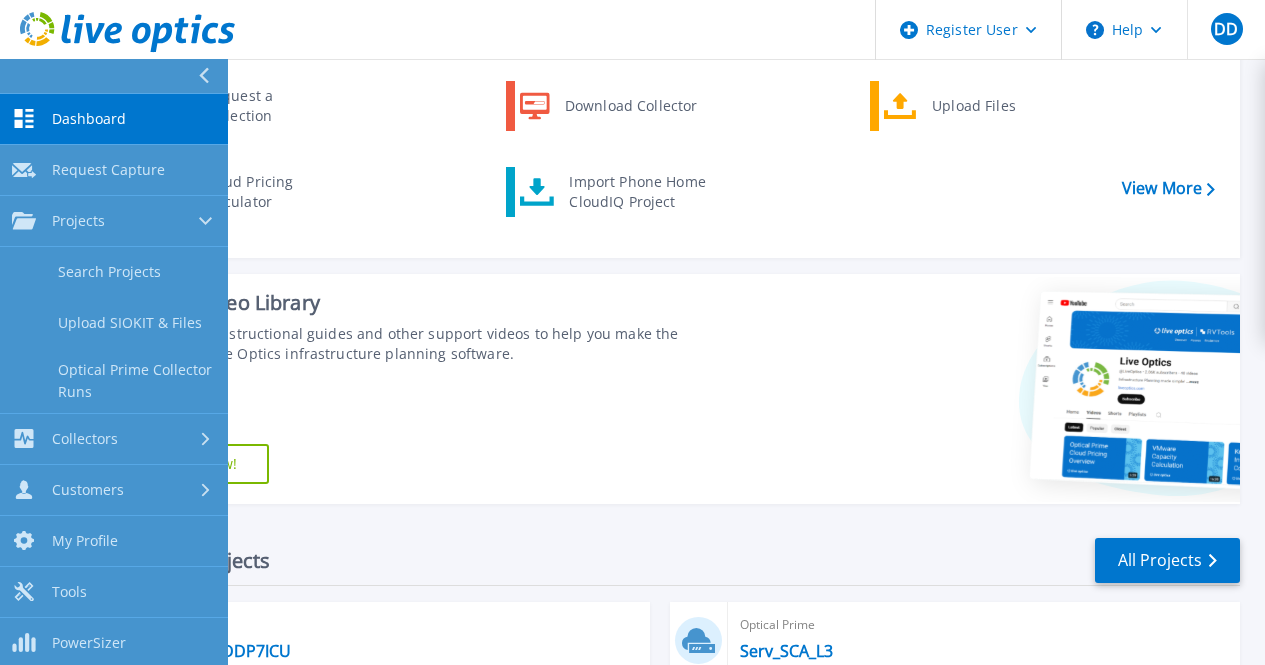 click on "Search Projects" at bounding box center [114, 272] 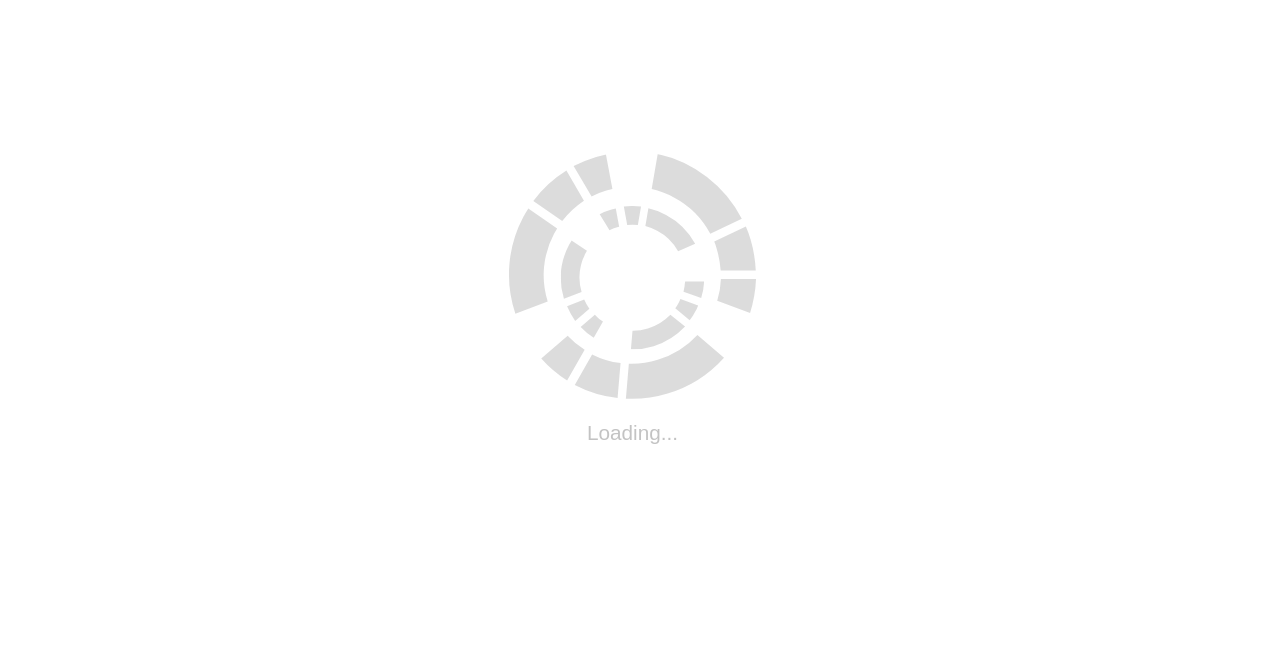 scroll, scrollTop: 0, scrollLeft: 0, axis: both 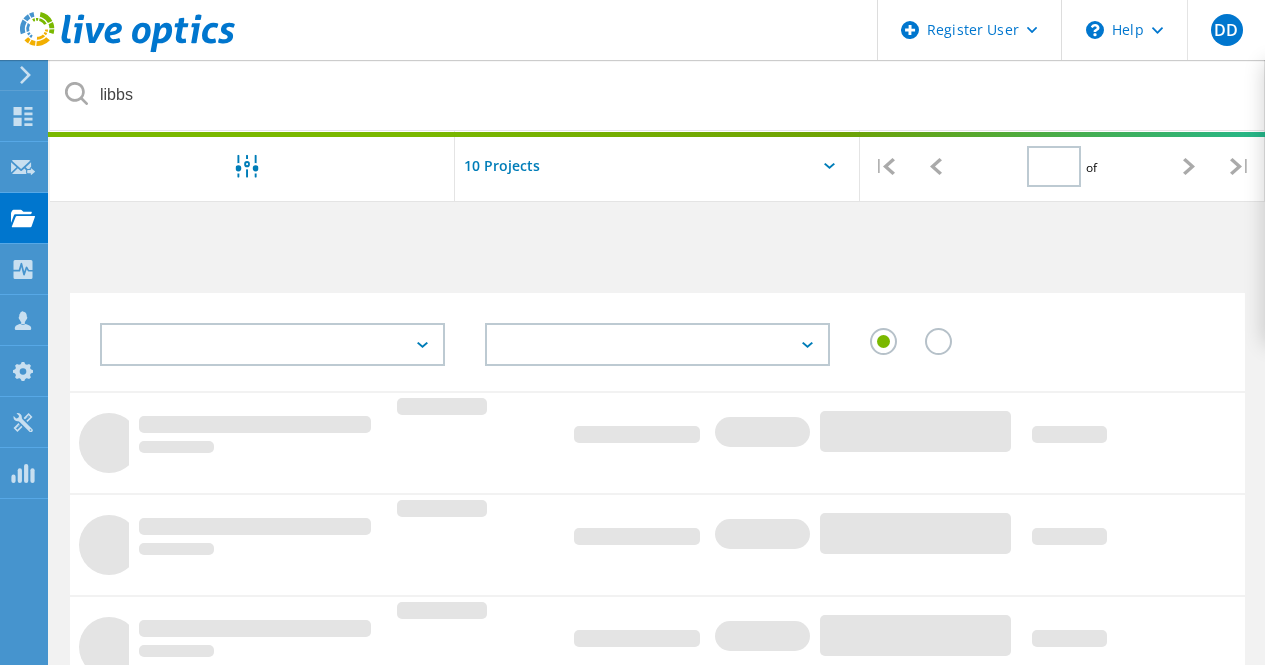 type on "1" 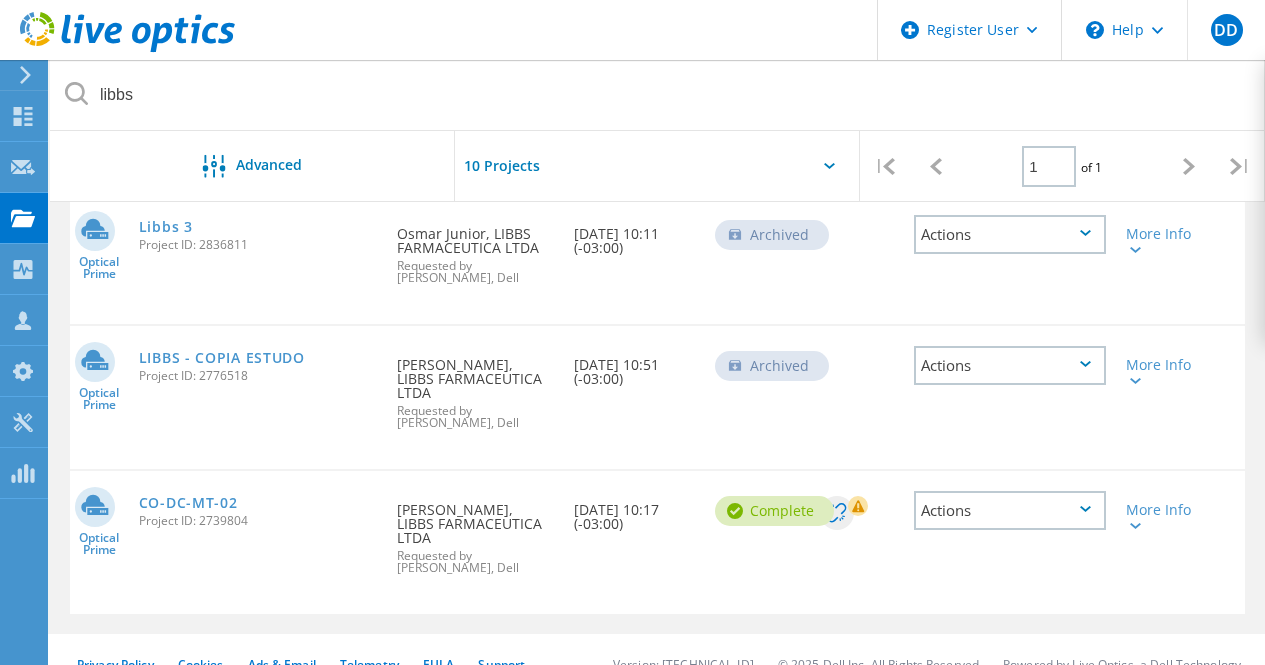 scroll, scrollTop: 508, scrollLeft: 0, axis: vertical 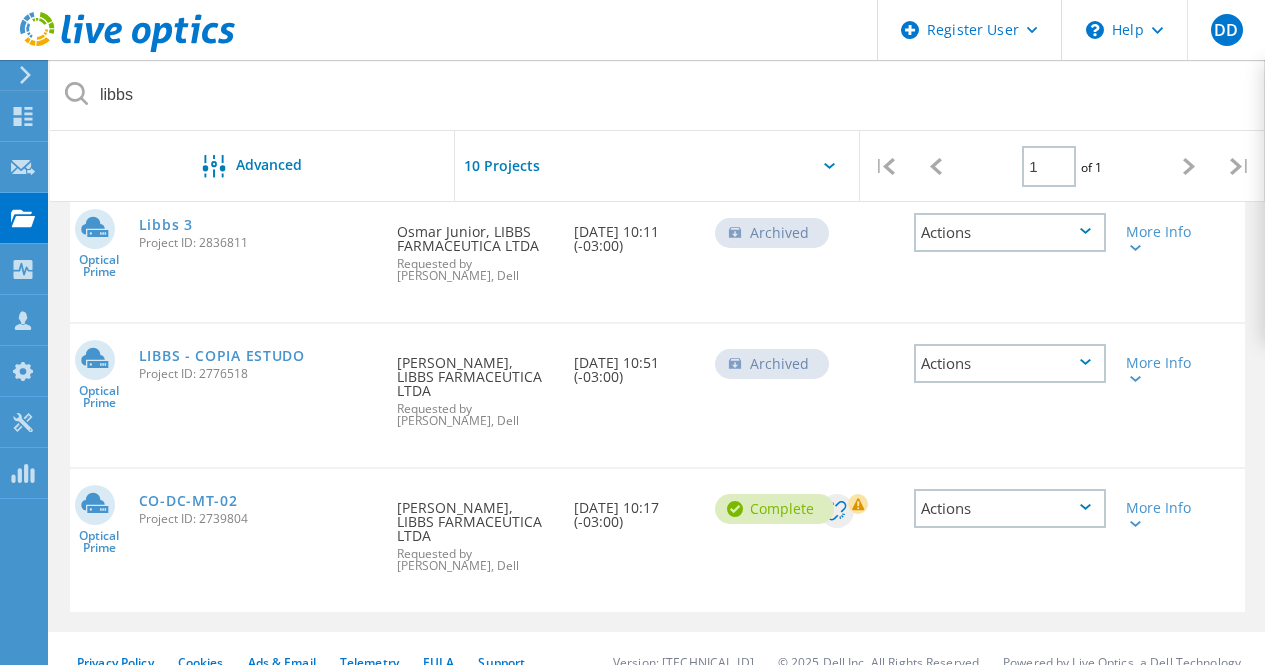 click 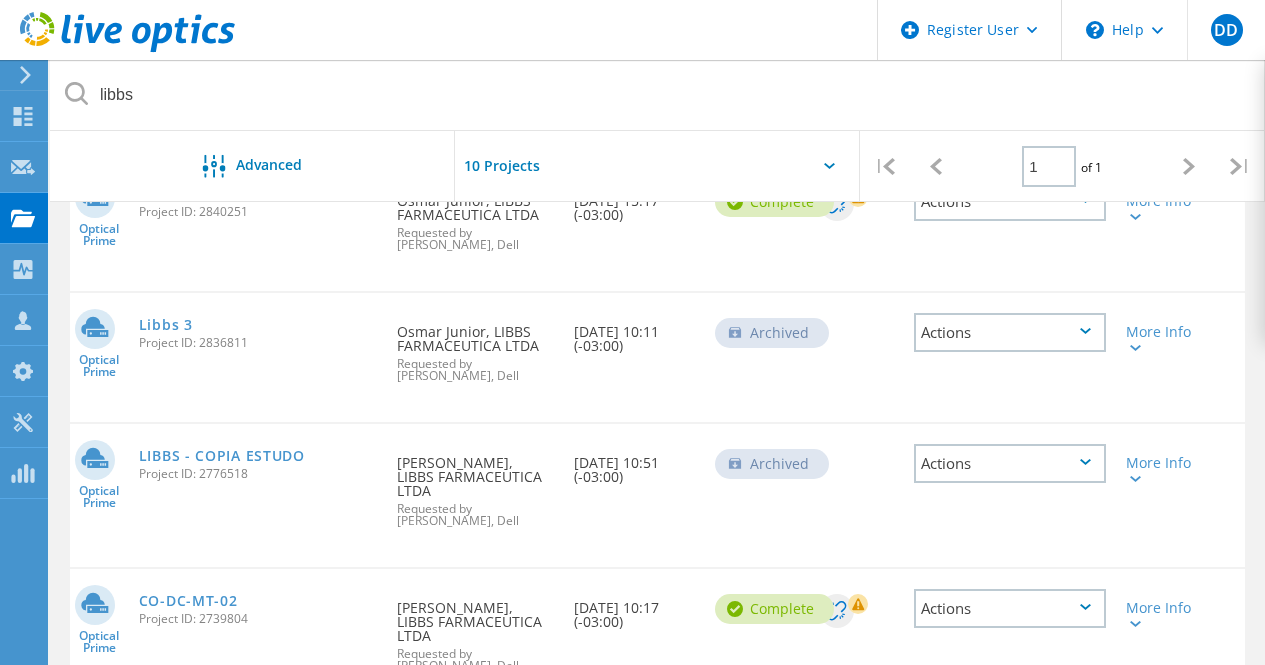 scroll, scrollTop: 0, scrollLeft: 0, axis: both 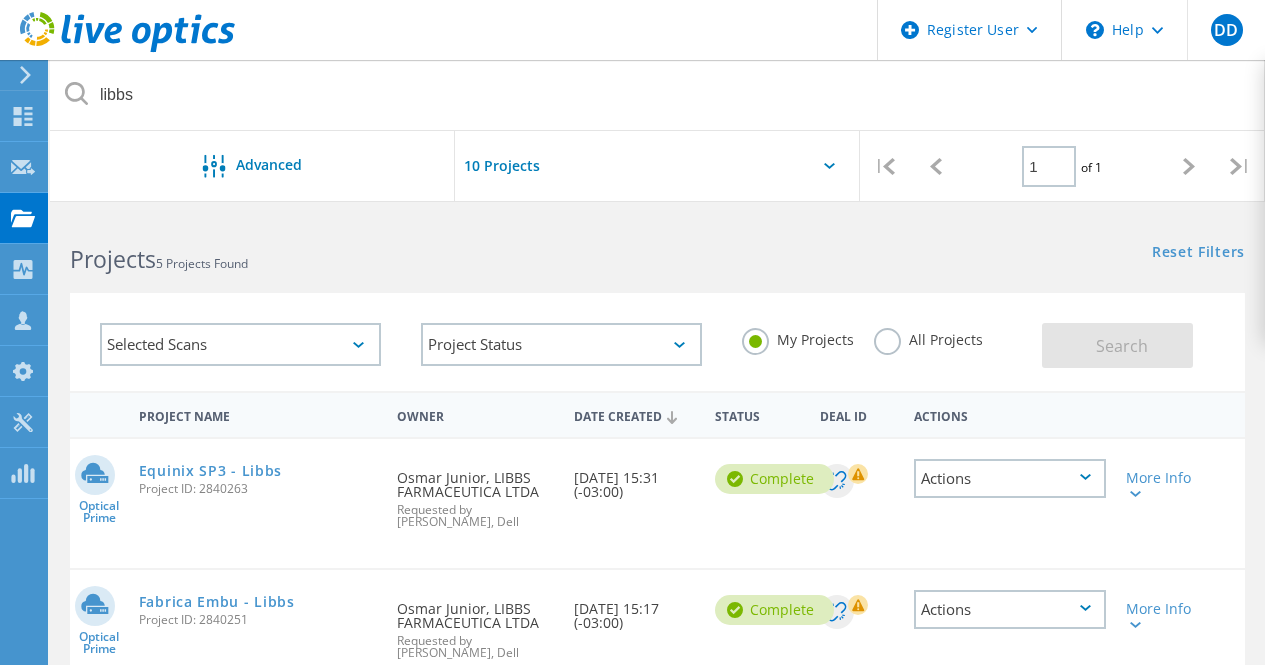 click 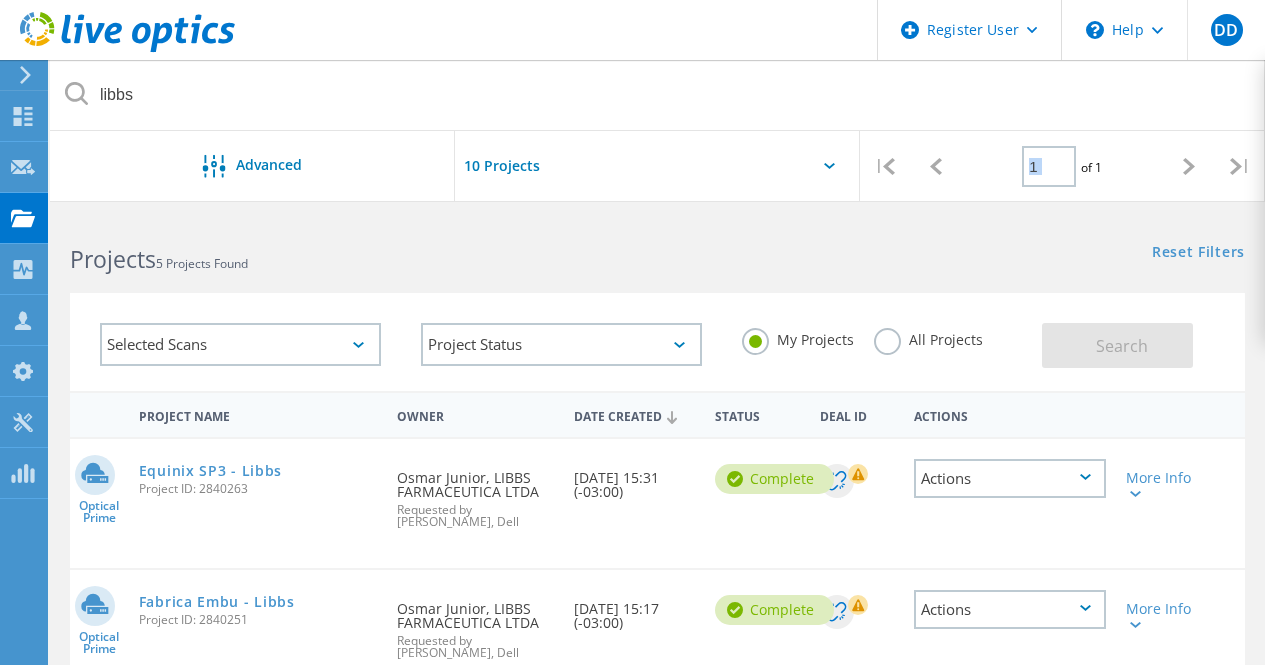 click 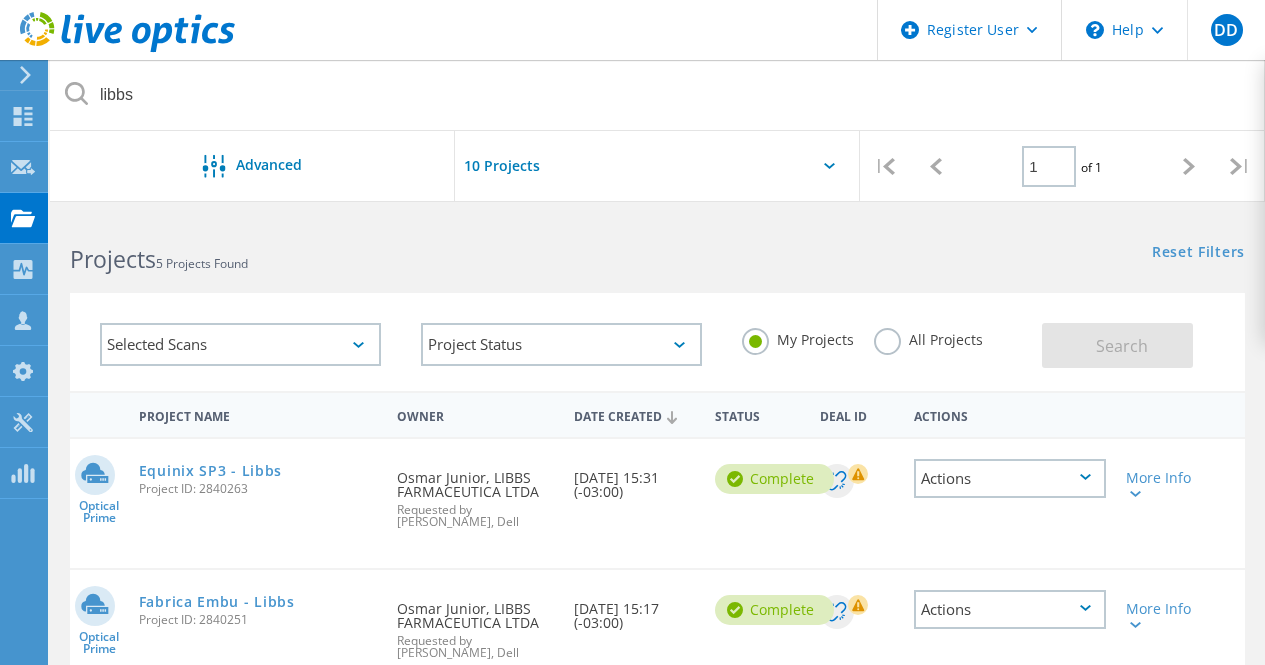 click 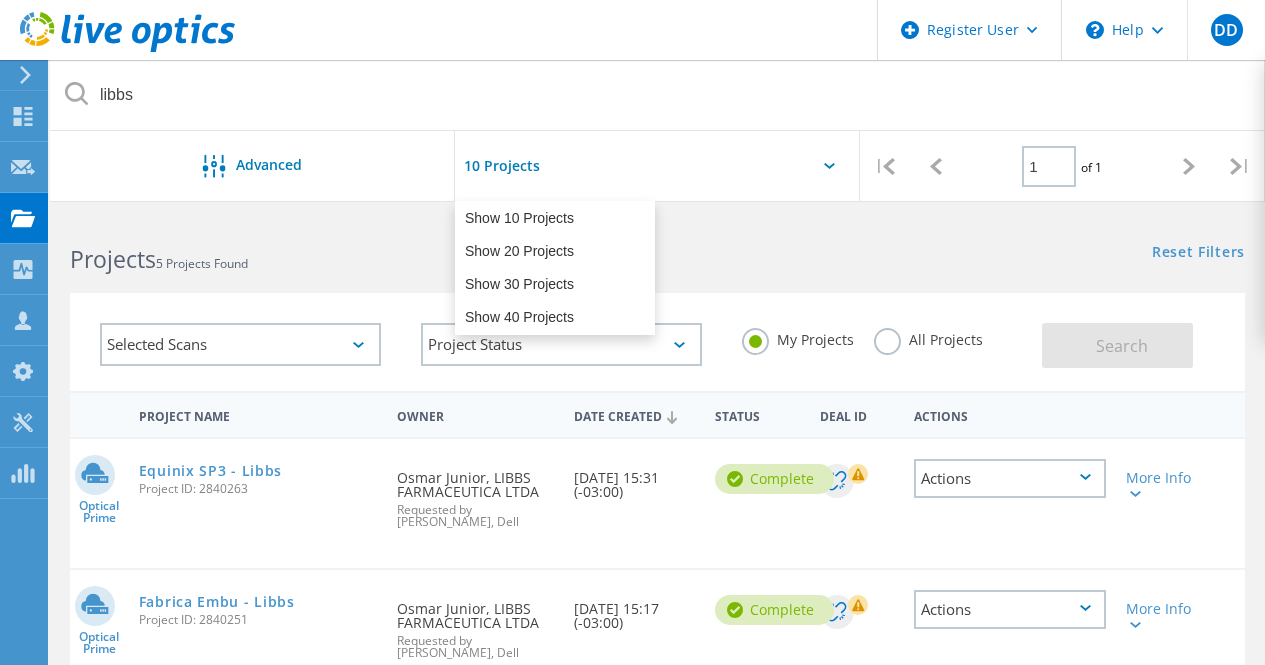 click 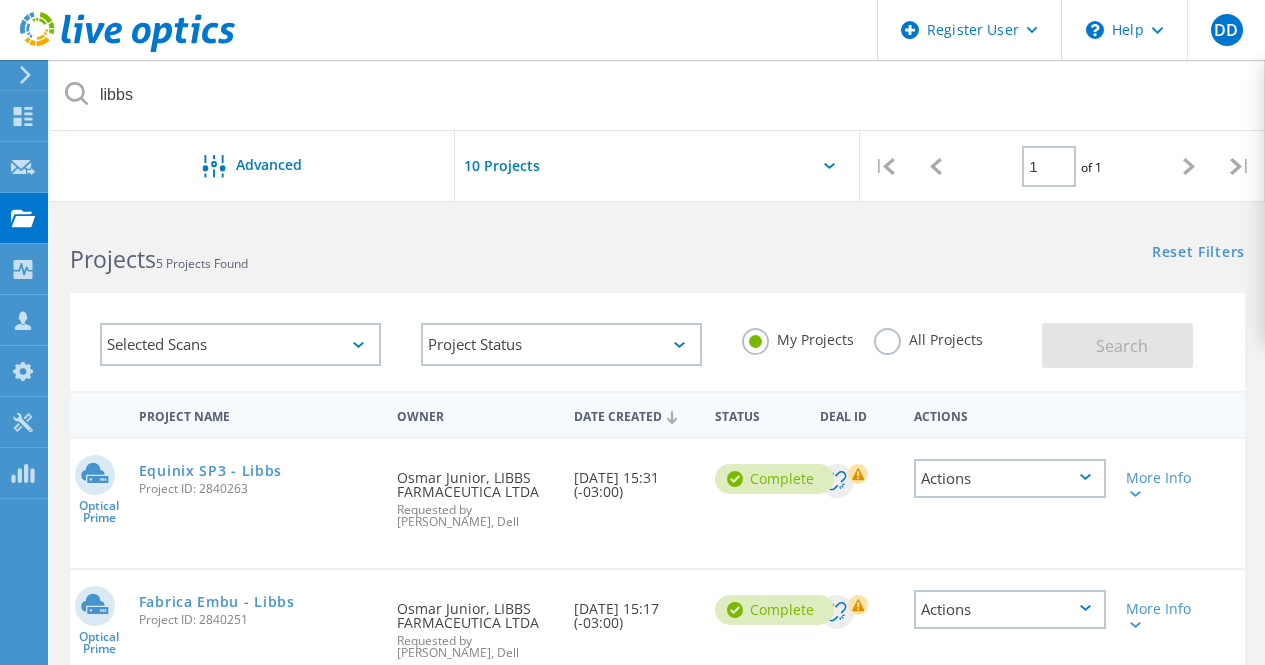 click 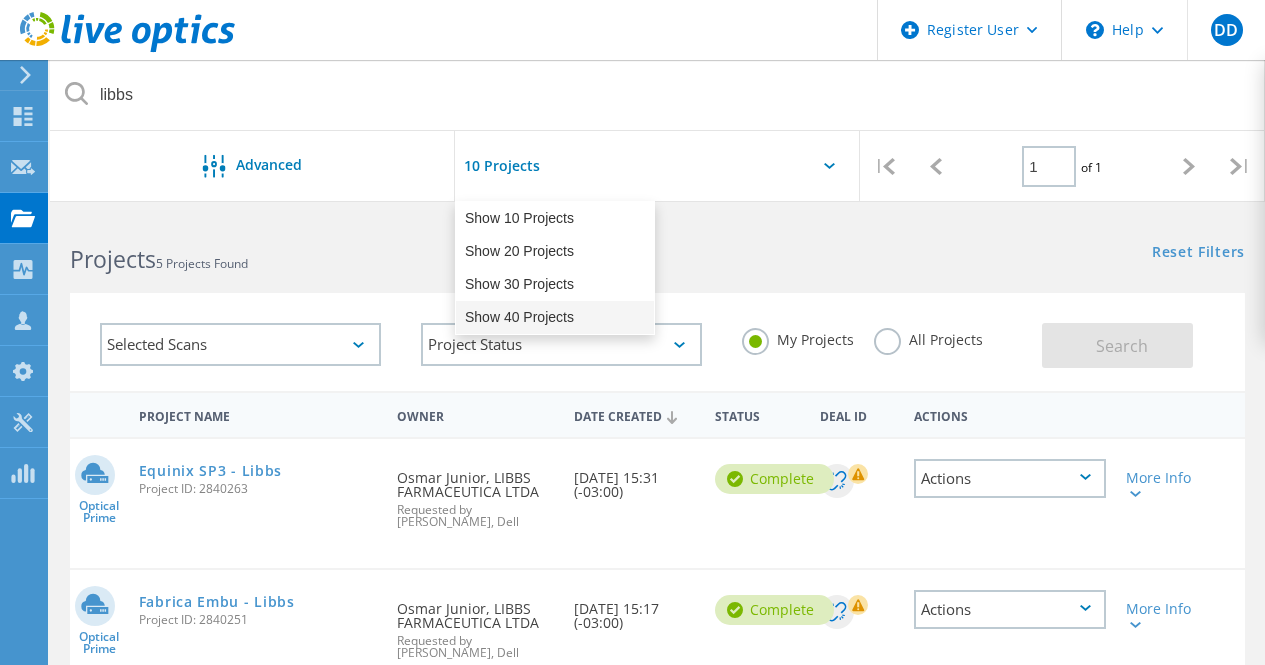 click on "Show 40 Projects" at bounding box center (555, 317) 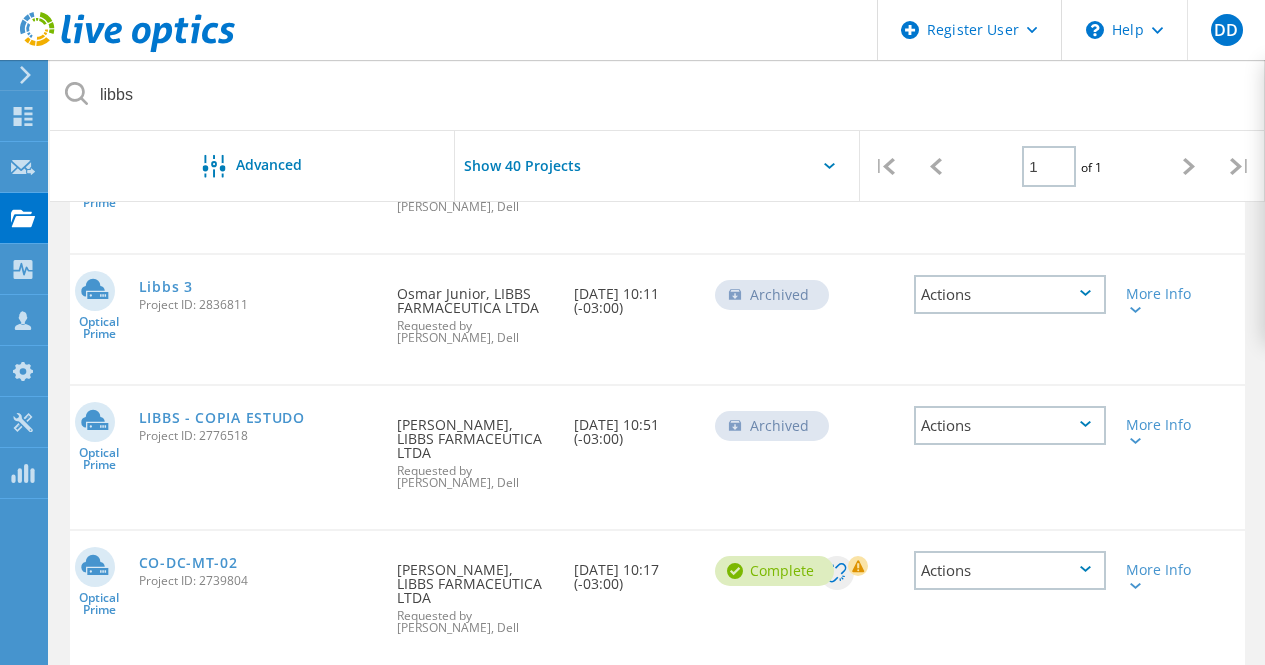 scroll, scrollTop: 508, scrollLeft: 0, axis: vertical 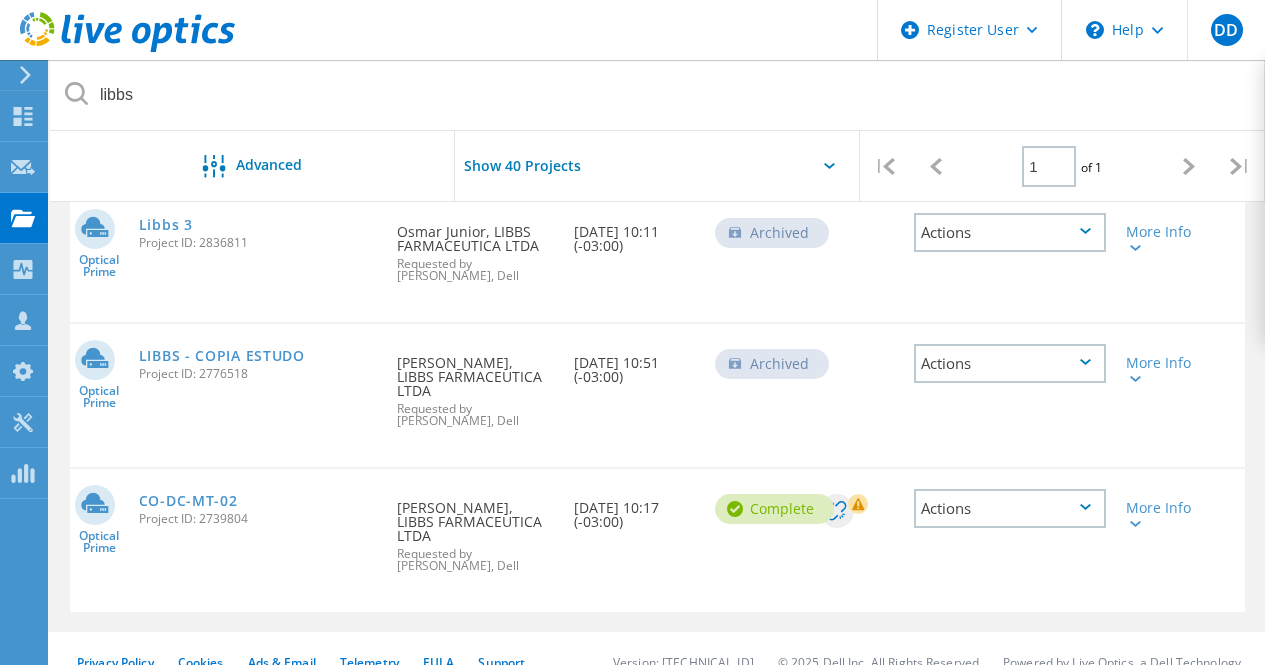 click 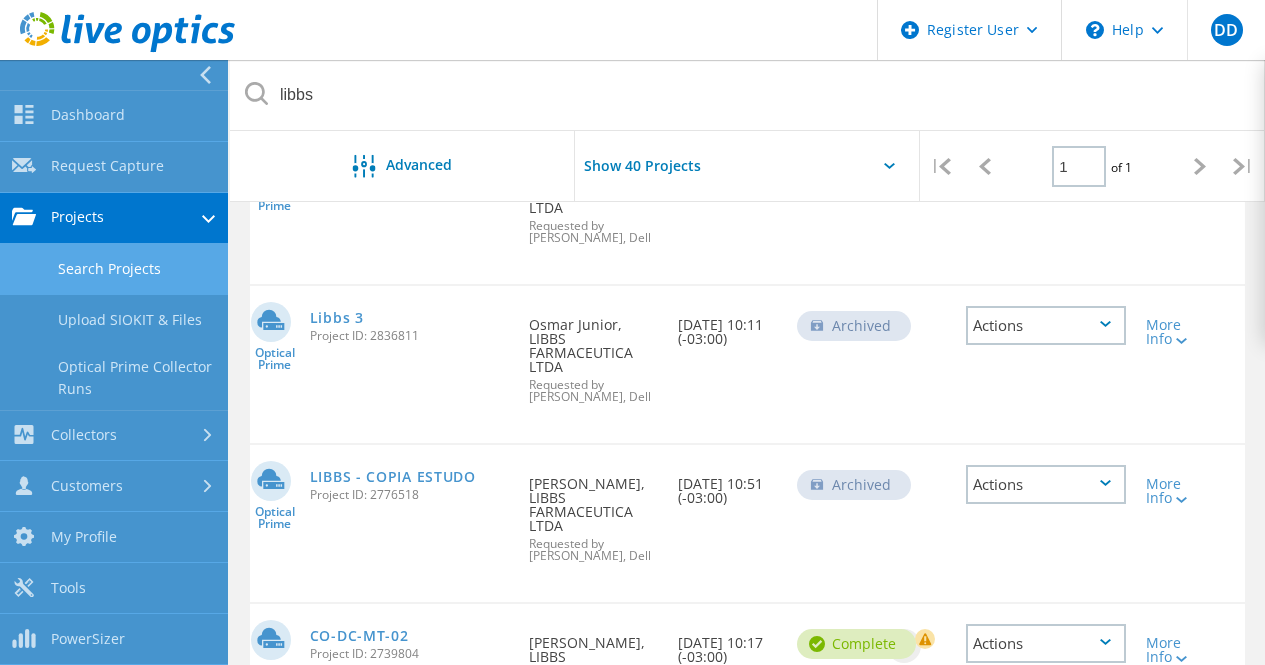 click on "Optical Prime  Libbs 3  Project ID: 2836811  Requested By  Osmar Junior, LIBBS FARMACEUTICA LTDA  Requested by Daniel Dewes, Dell  Date Created  03/28/2025, 10:11 (-03:00)   Archived
Deal Id  Actions   More Info" 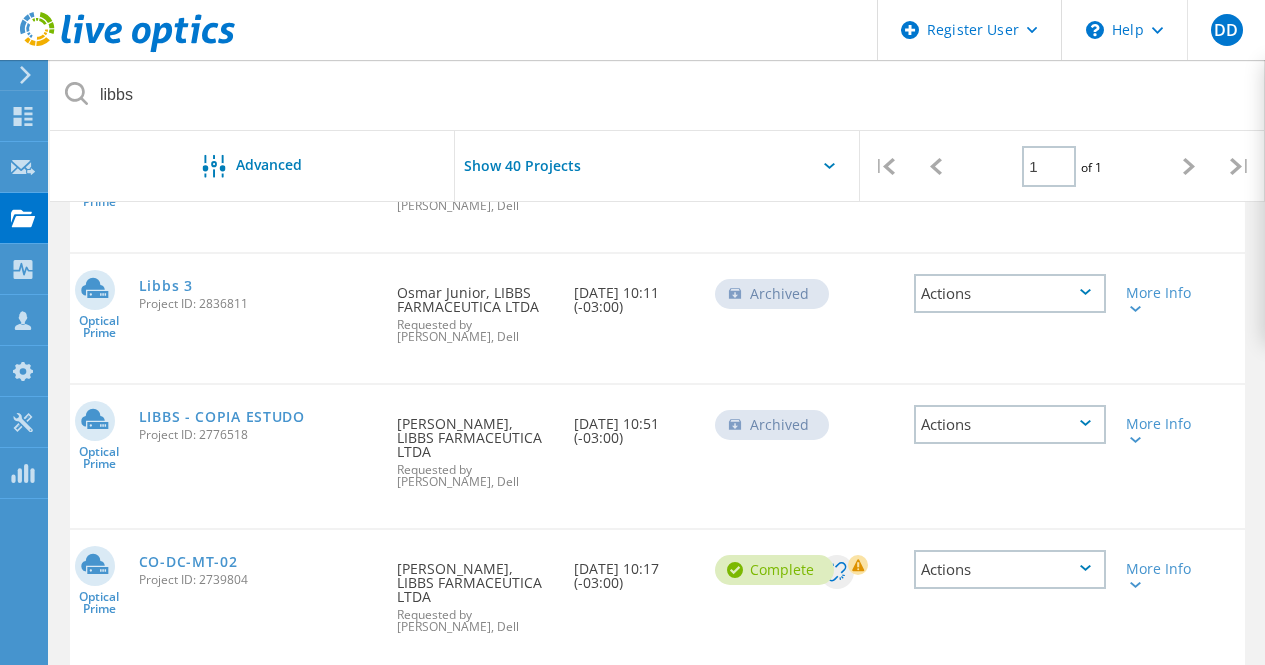 scroll, scrollTop: 408, scrollLeft: 0, axis: vertical 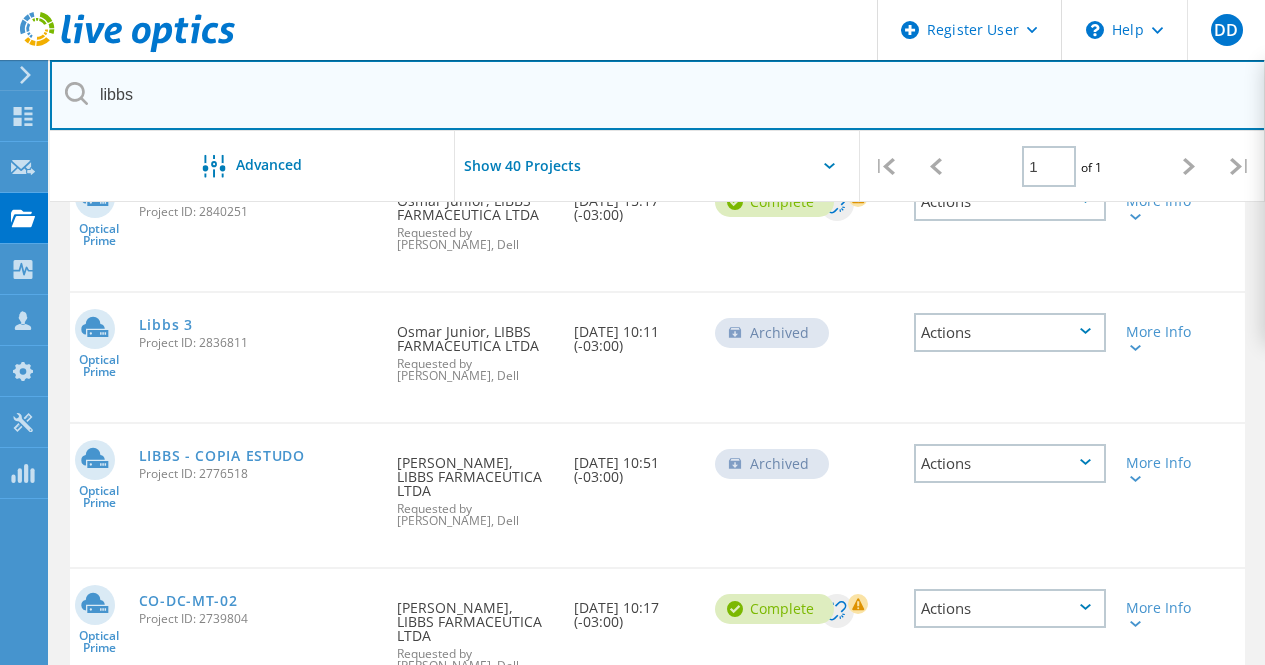 click on "libbs" at bounding box center (658, 95) 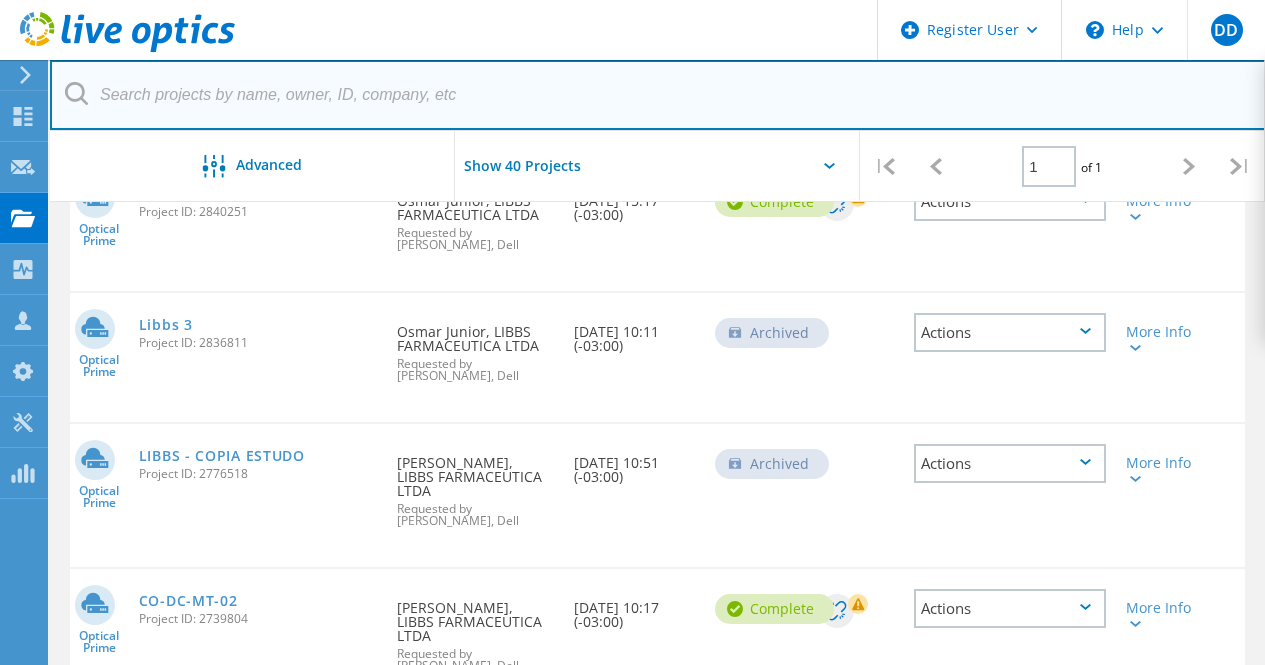 type 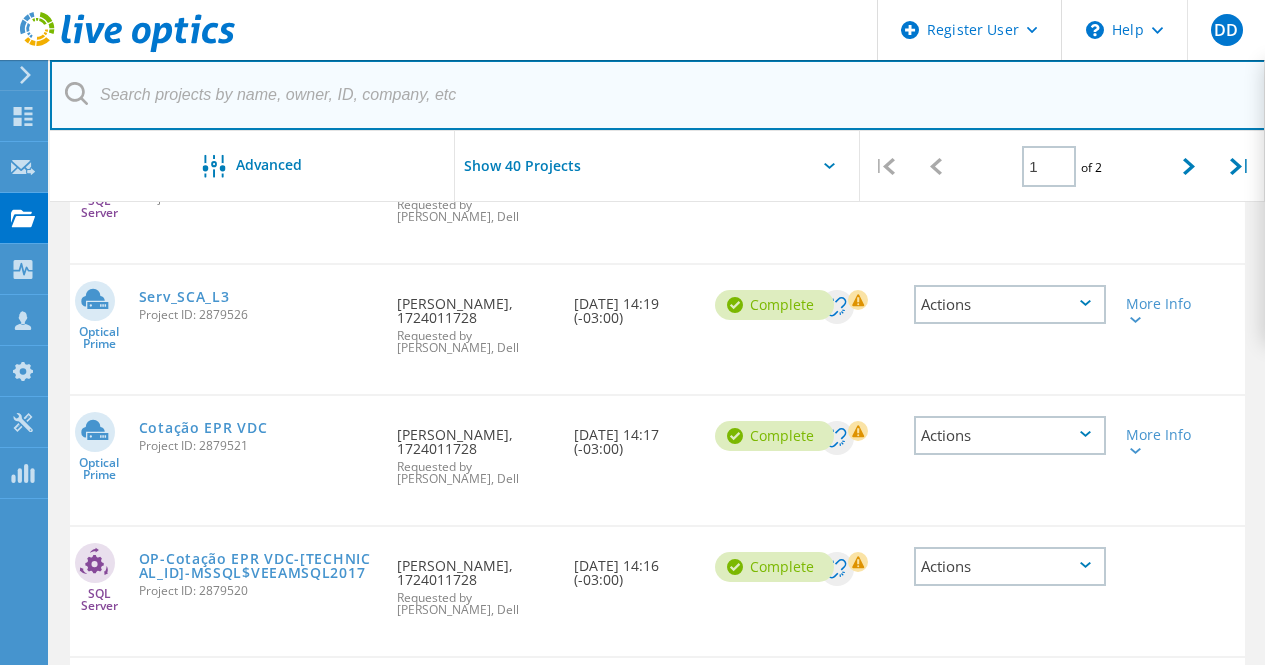 scroll, scrollTop: 700, scrollLeft: 0, axis: vertical 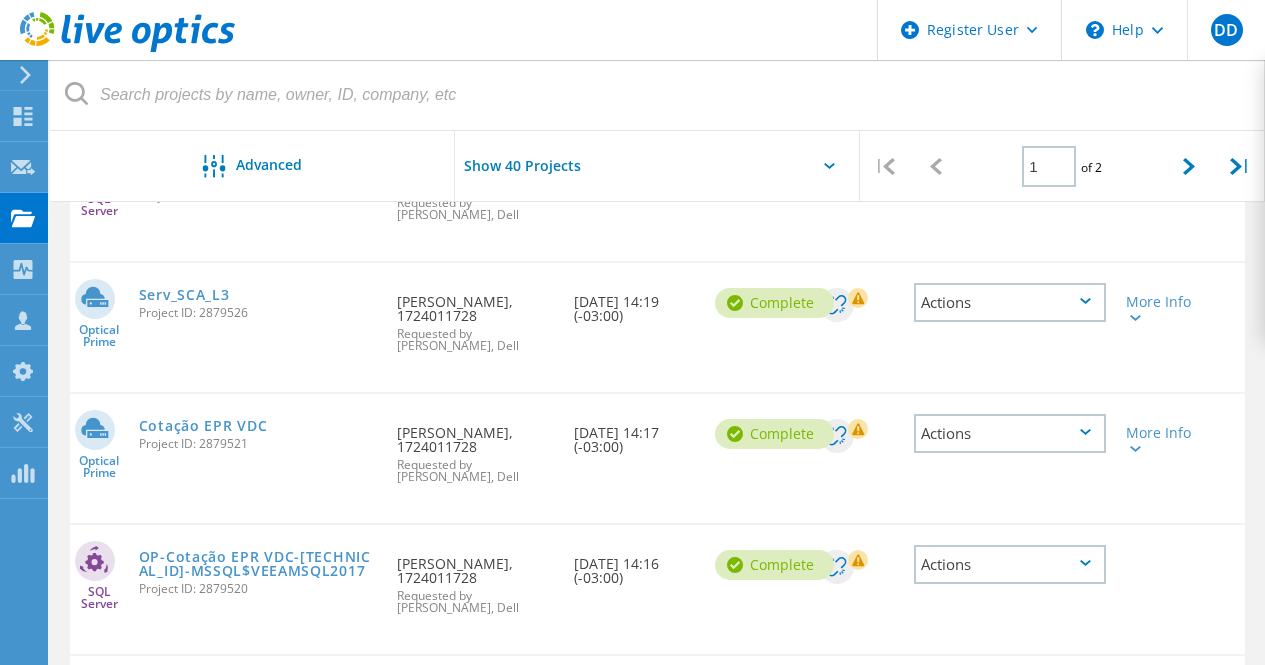 click on "Serv_SCA_L3" 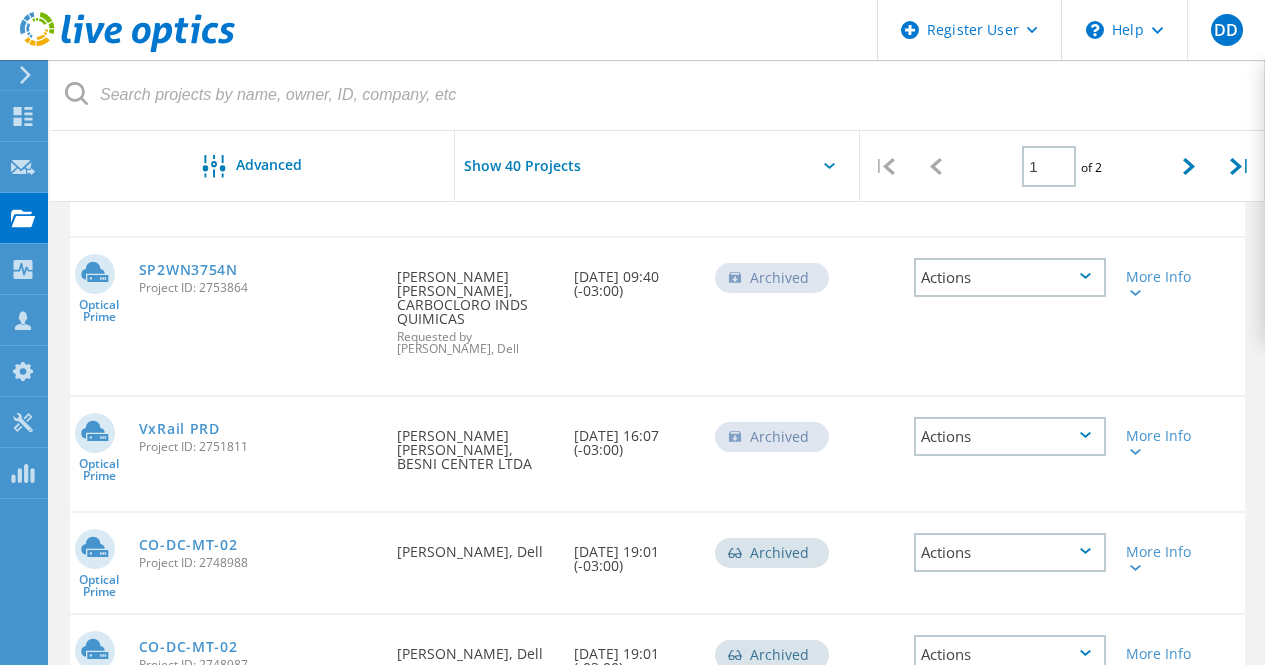 scroll, scrollTop: 2500, scrollLeft: 0, axis: vertical 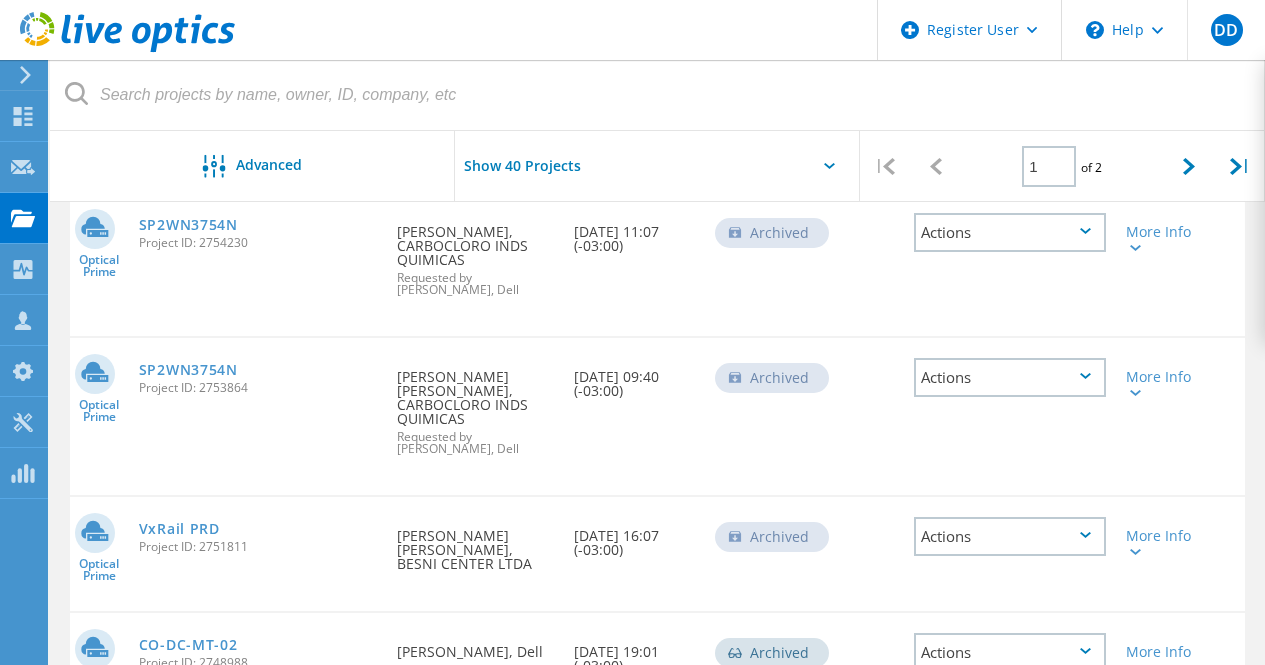 click on "SP2WN3754N" 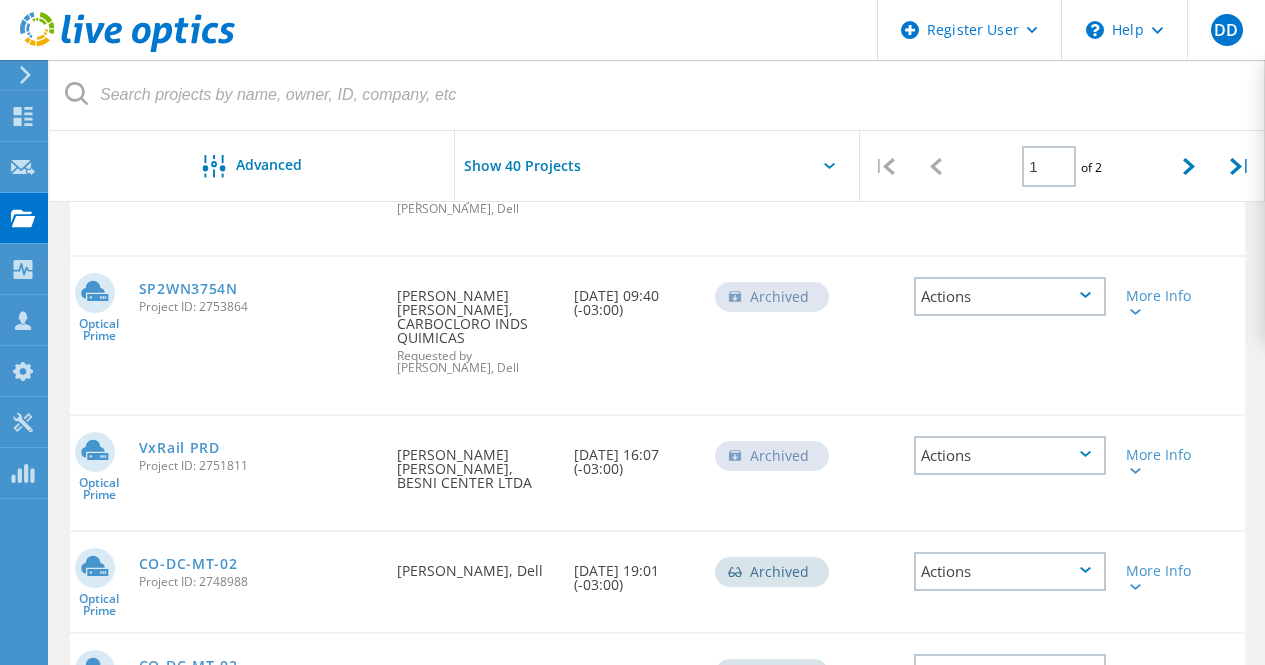 scroll, scrollTop: 2600, scrollLeft: 0, axis: vertical 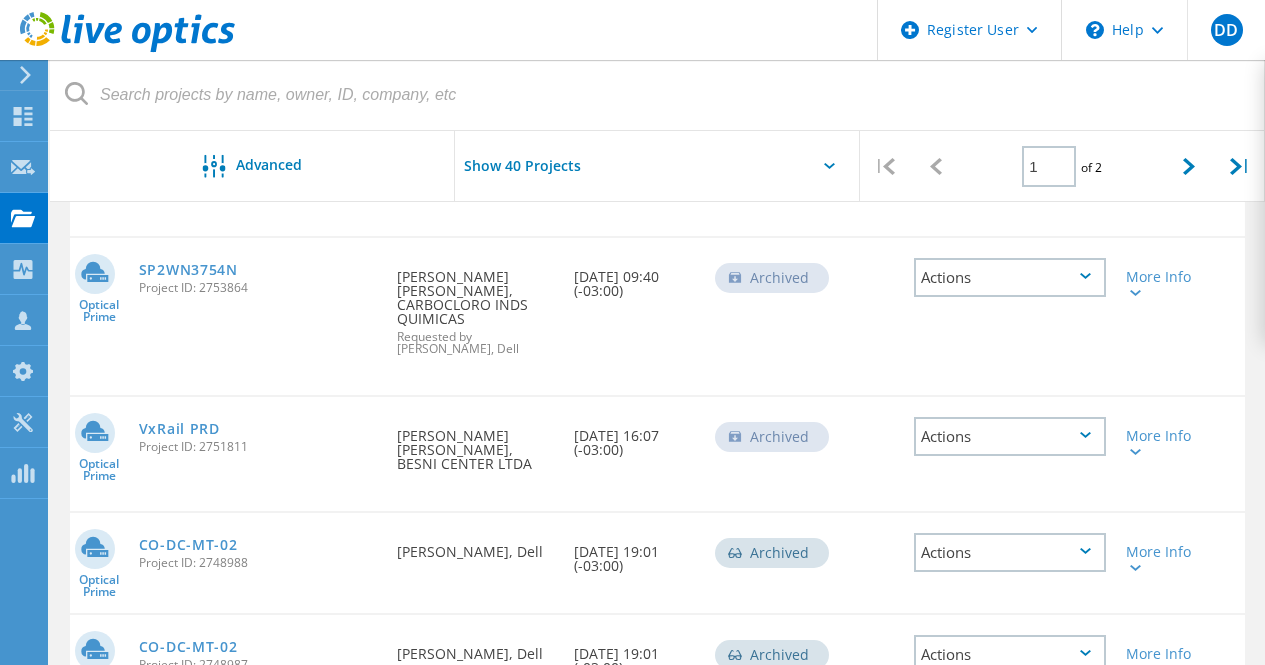 click on "Project ID: 2748988" 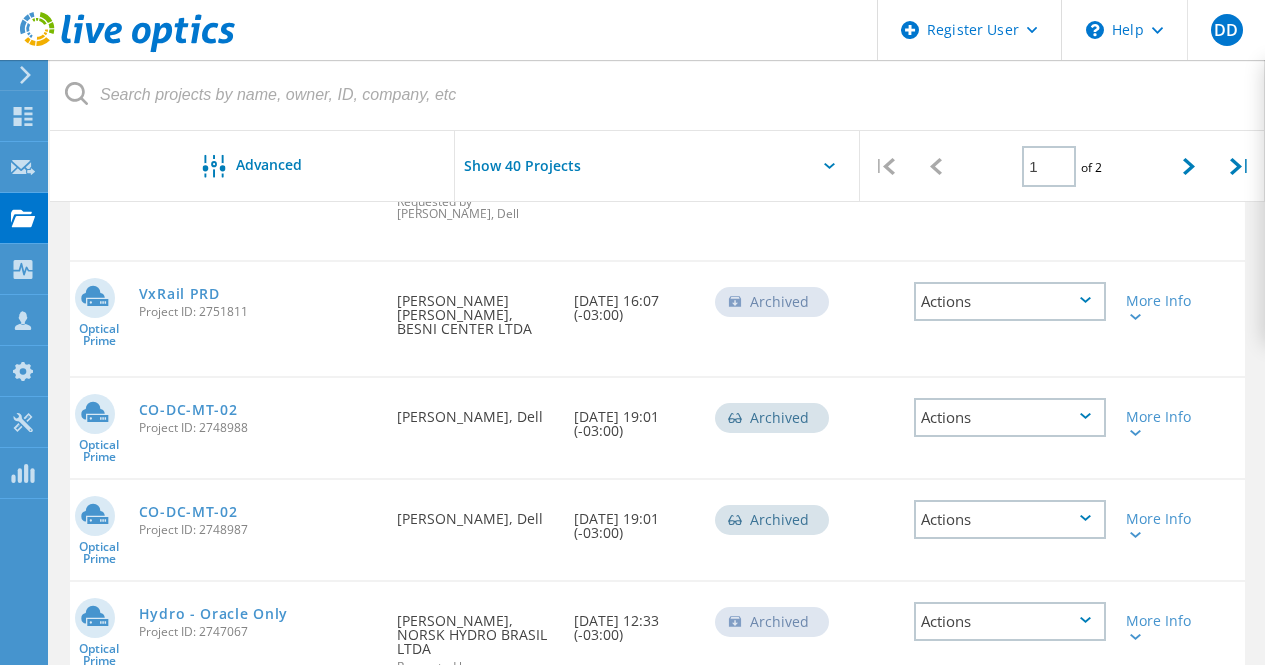 scroll, scrollTop: 2800, scrollLeft: 0, axis: vertical 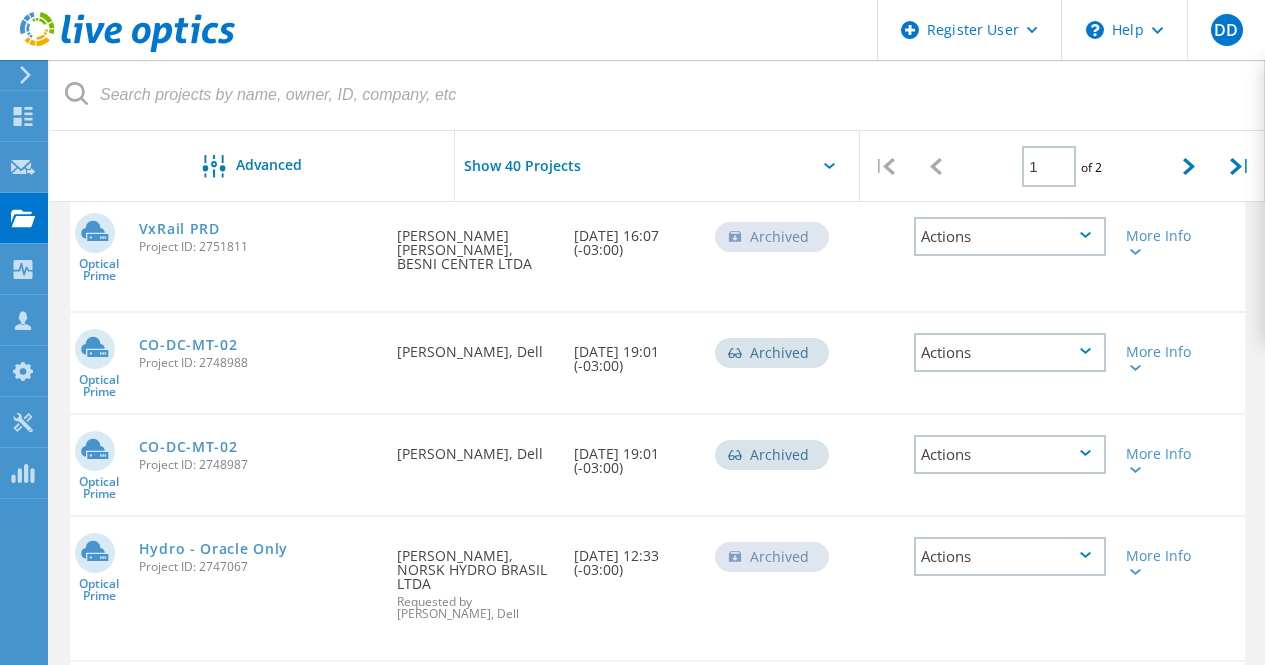 click on "Hydro - Oracle Only" 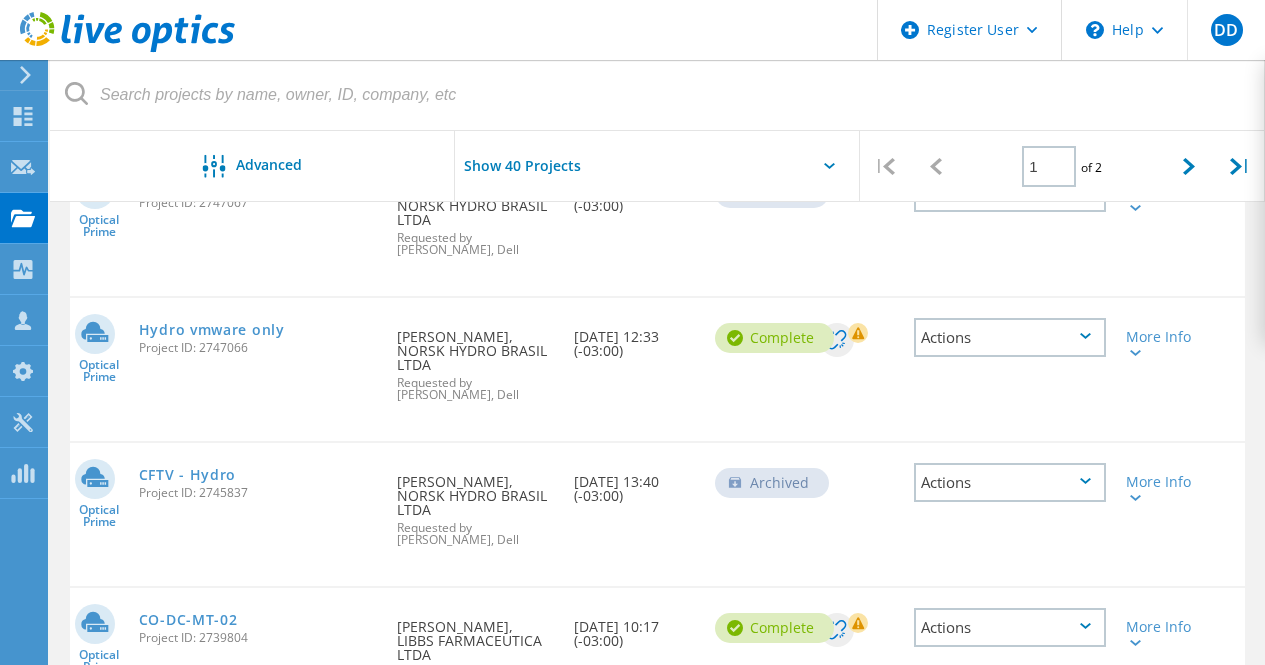 scroll, scrollTop: 3200, scrollLeft: 0, axis: vertical 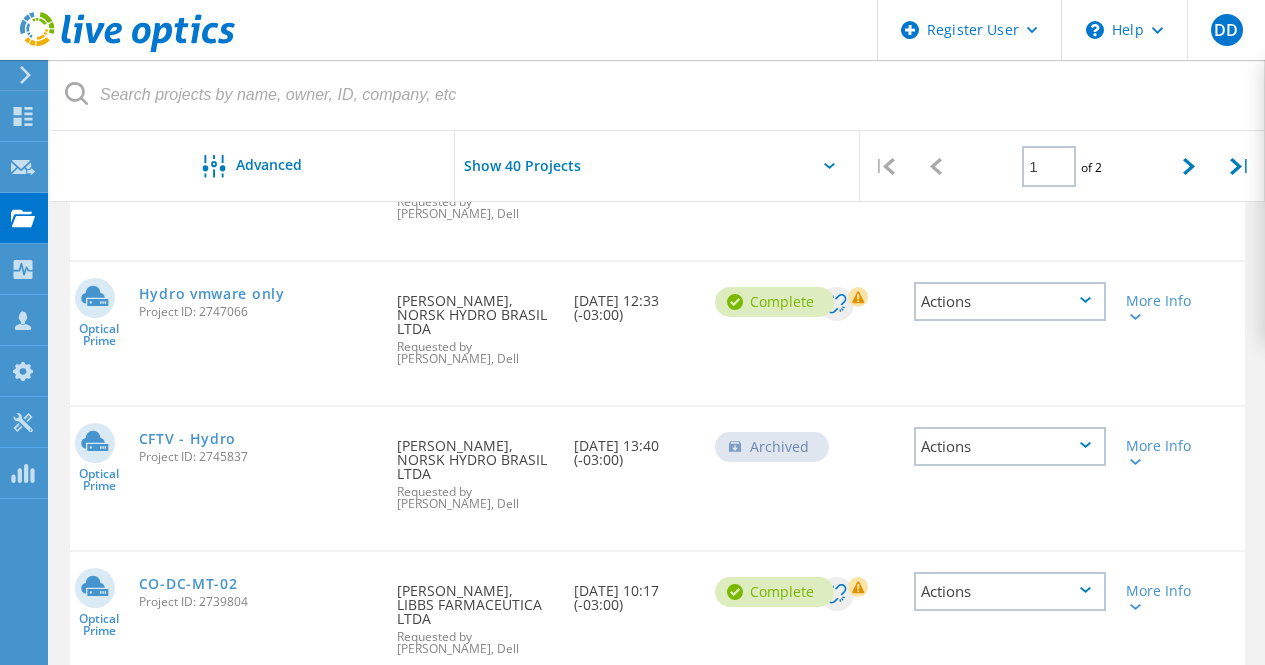 click on "CO-DC-MT-02" 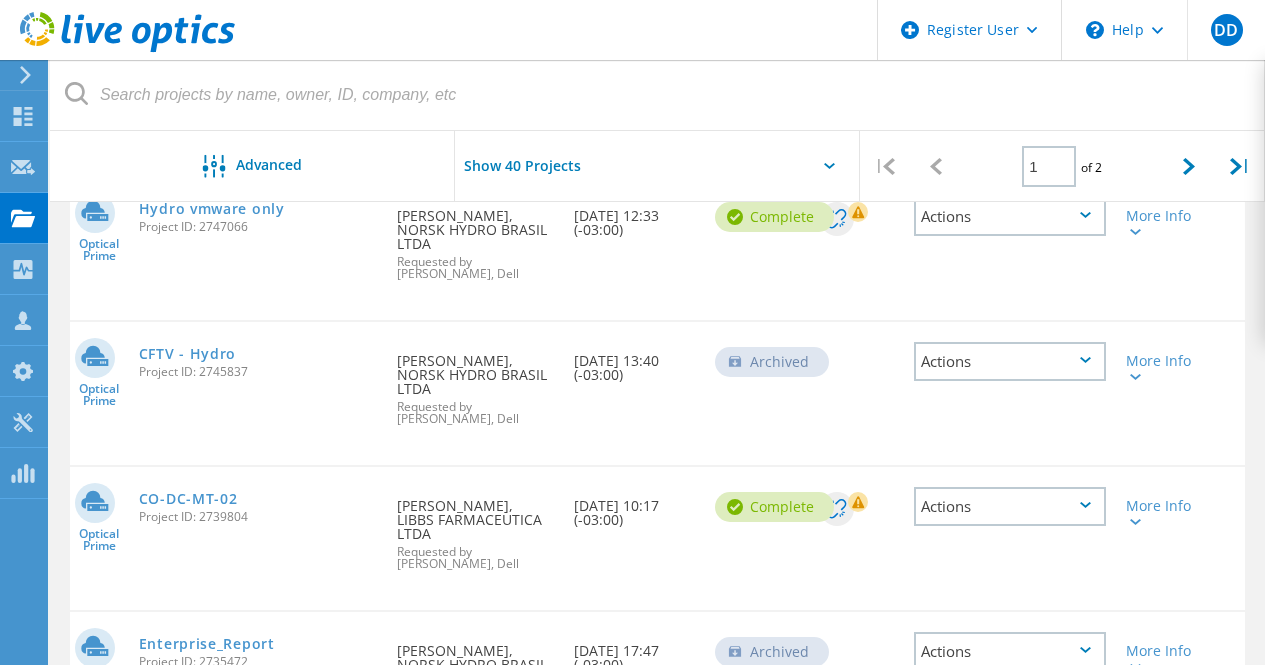 scroll, scrollTop: 3300, scrollLeft: 0, axis: vertical 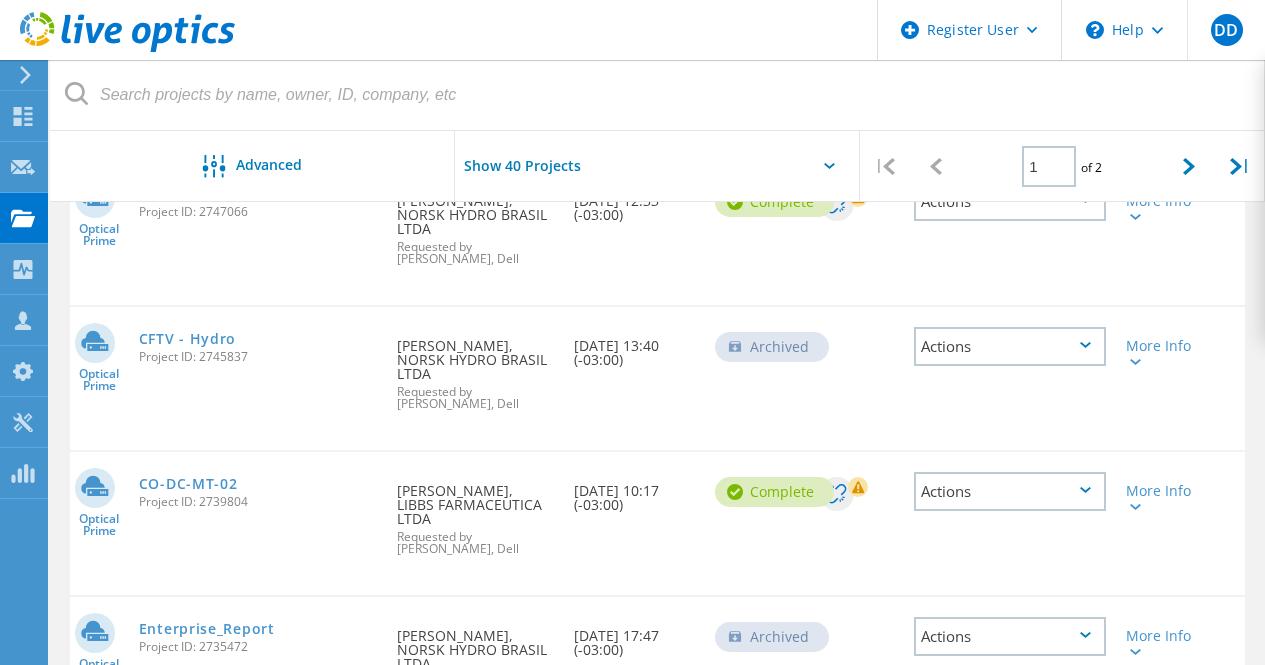 click on "Enterprise_Report" 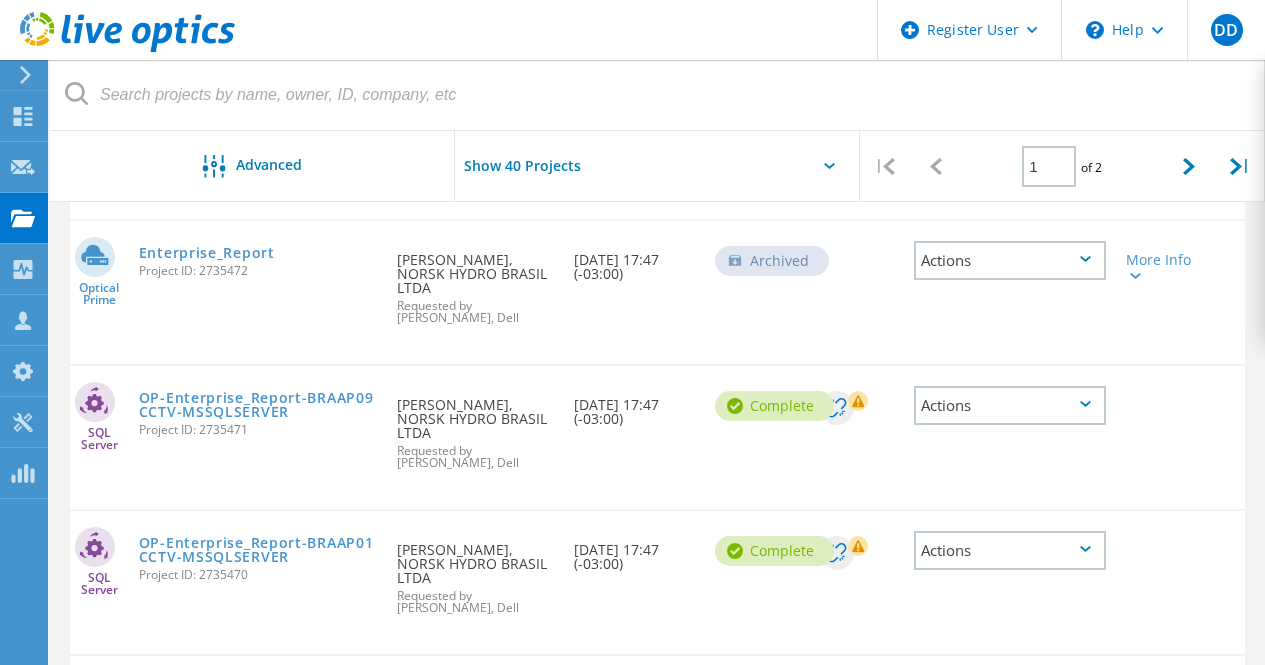 scroll, scrollTop: 3700, scrollLeft: 0, axis: vertical 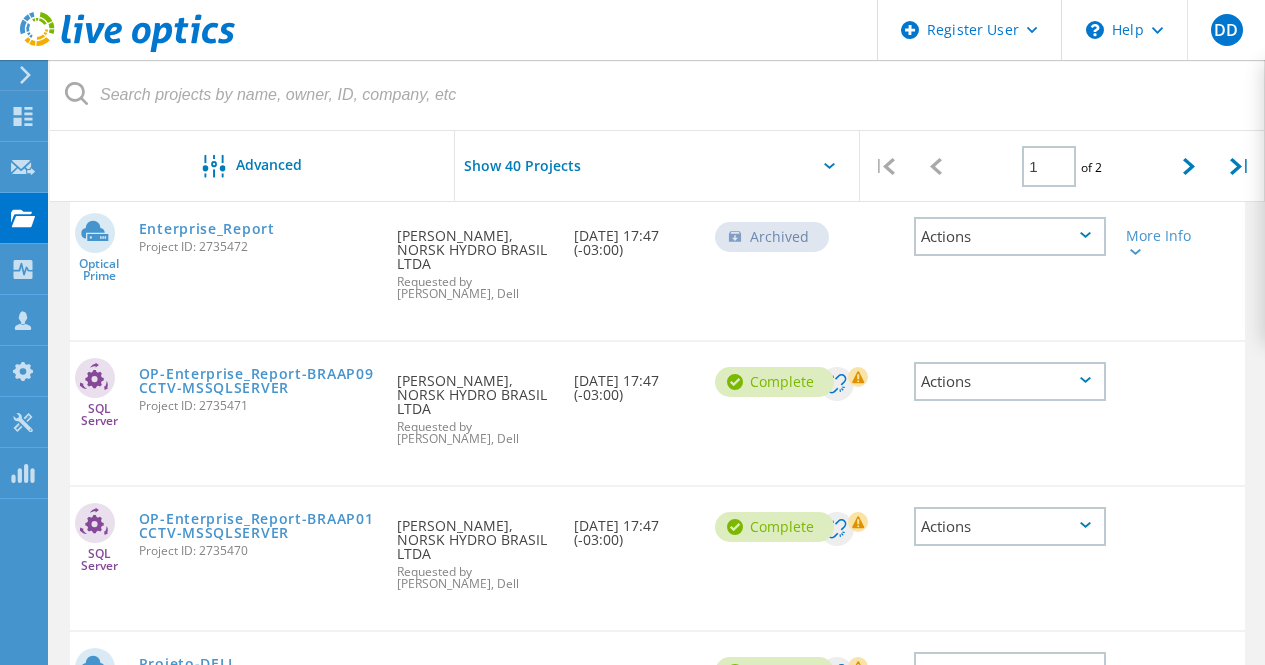 click on "Projeto-DELL" 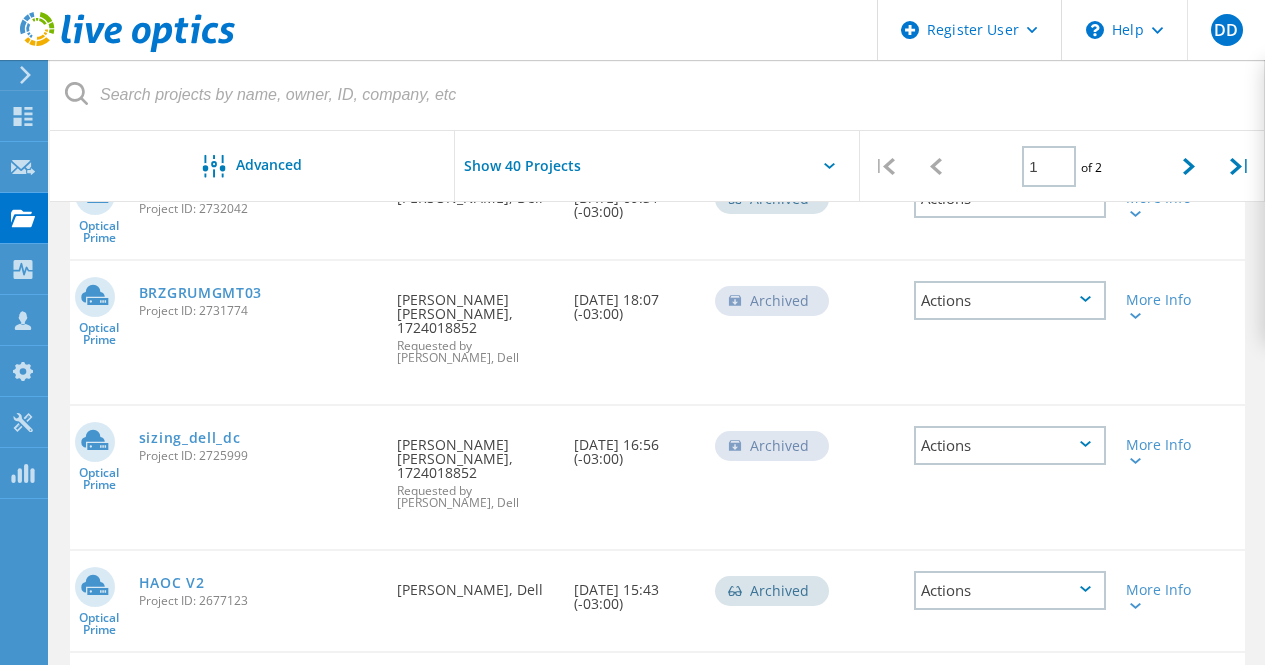 scroll, scrollTop: 4500, scrollLeft: 0, axis: vertical 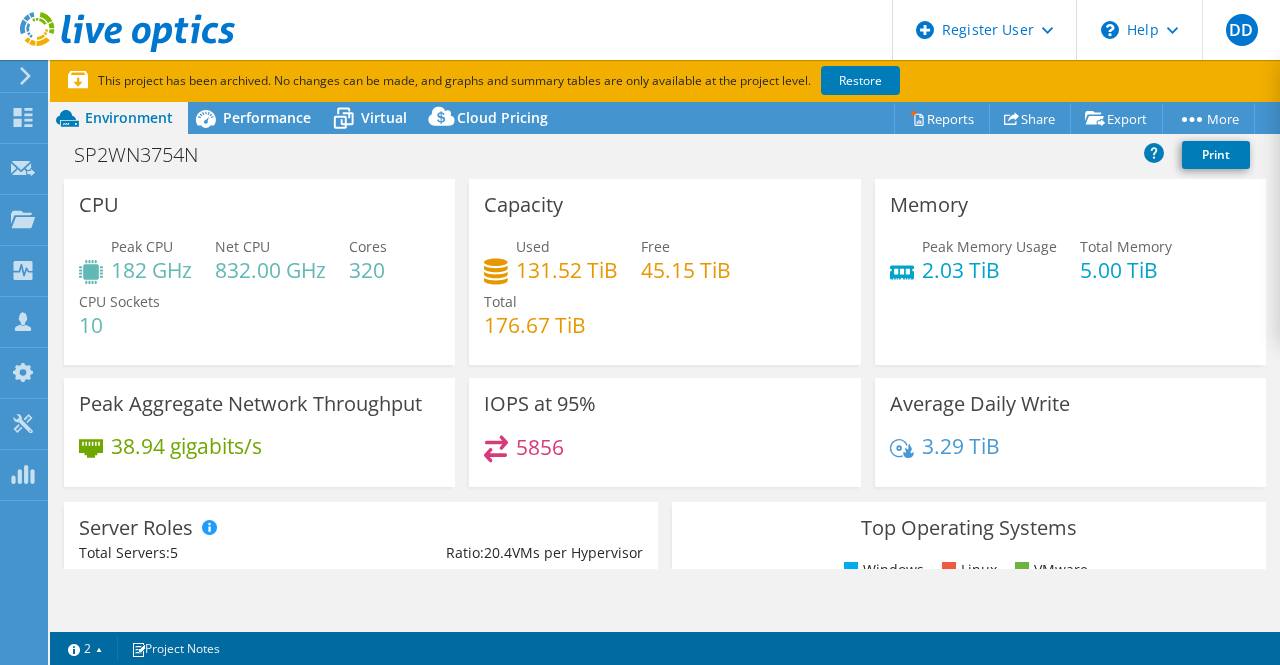 select on "USD" 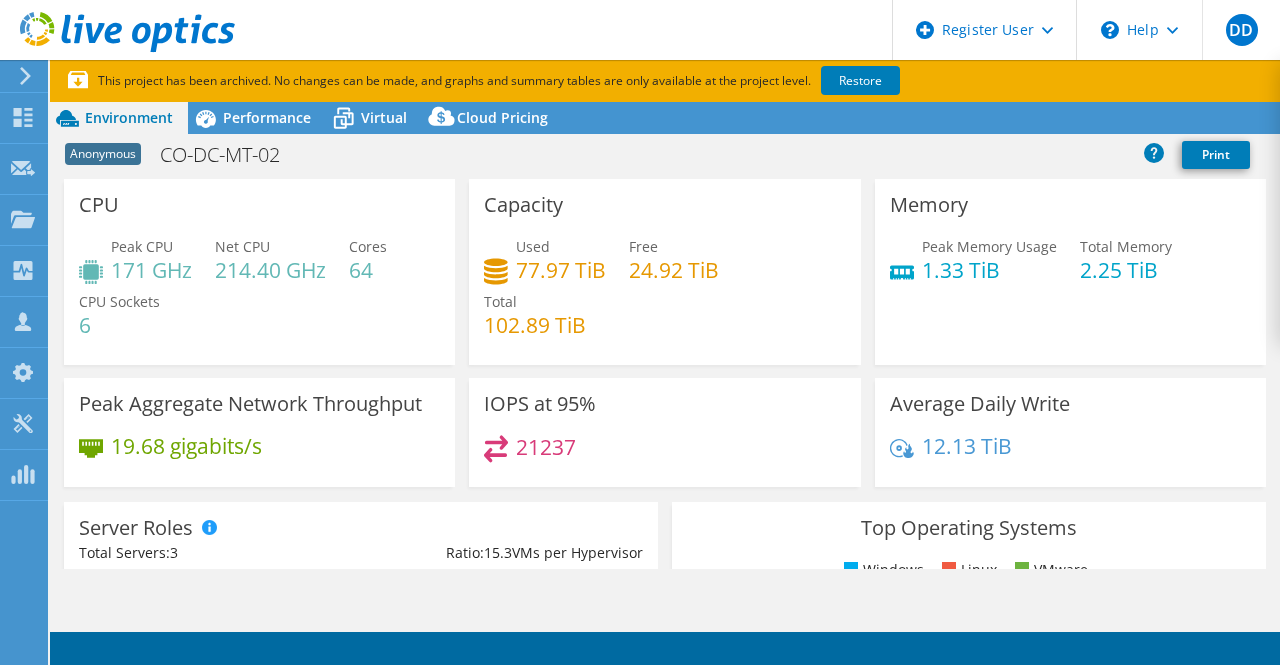 select on "USD" 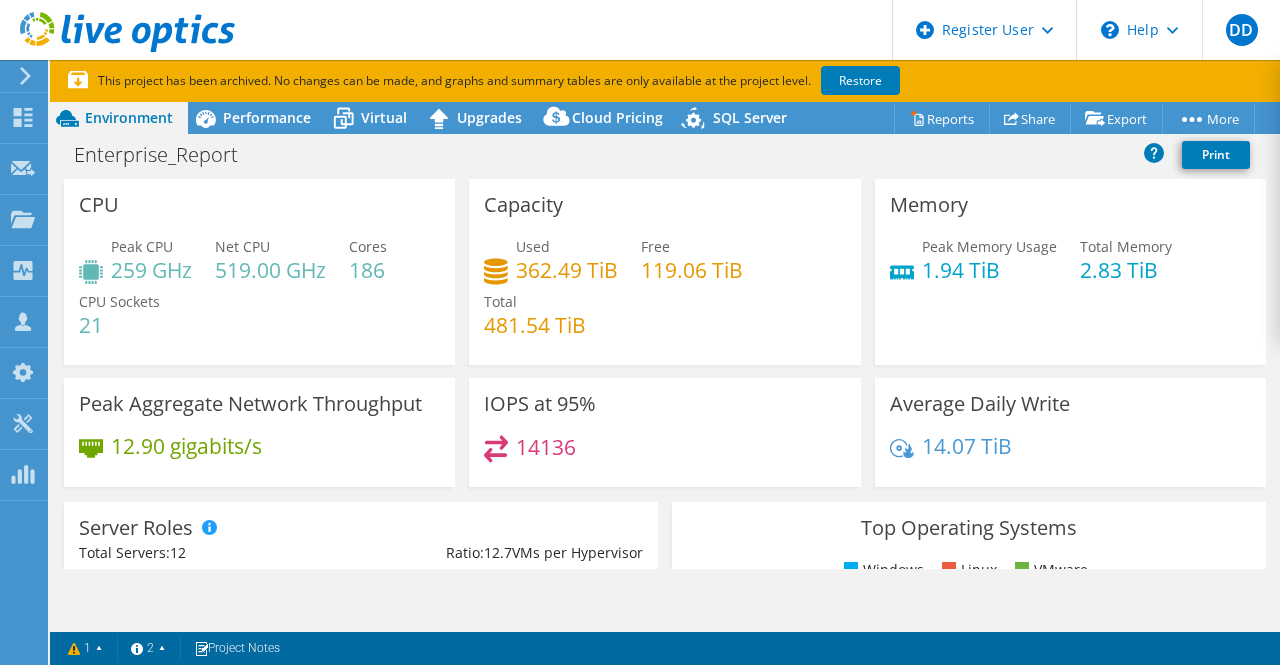 select on "SouthAmerica" 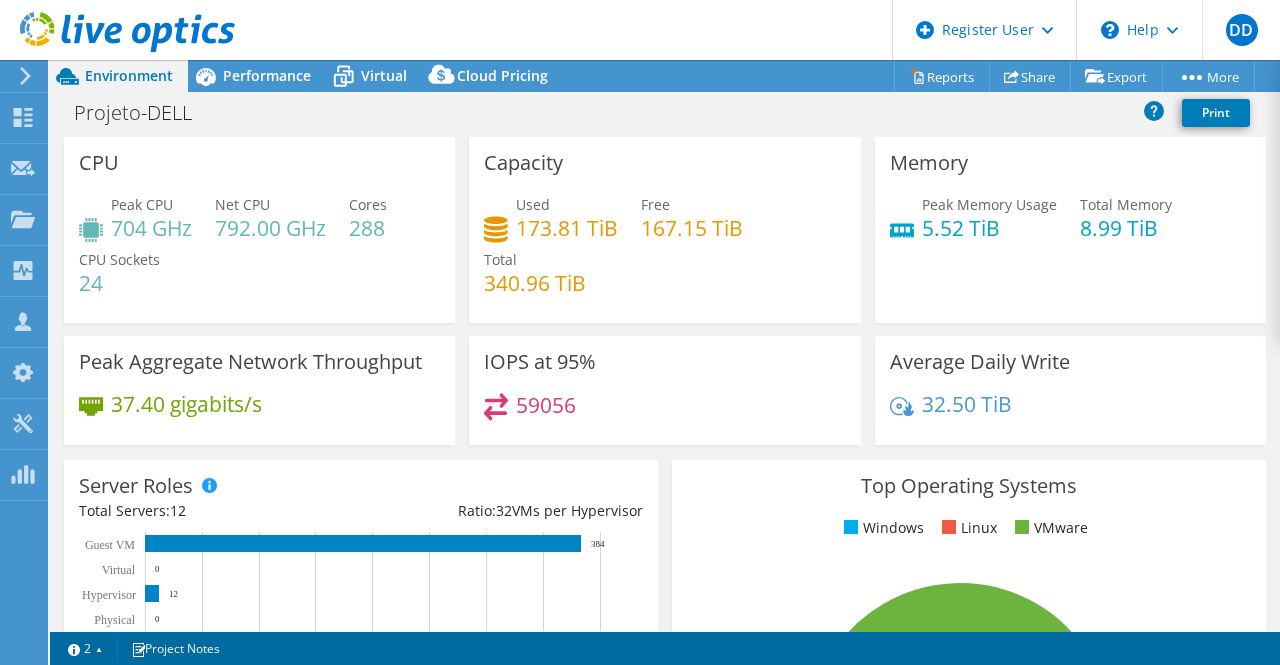 select on "SouthAmerica" 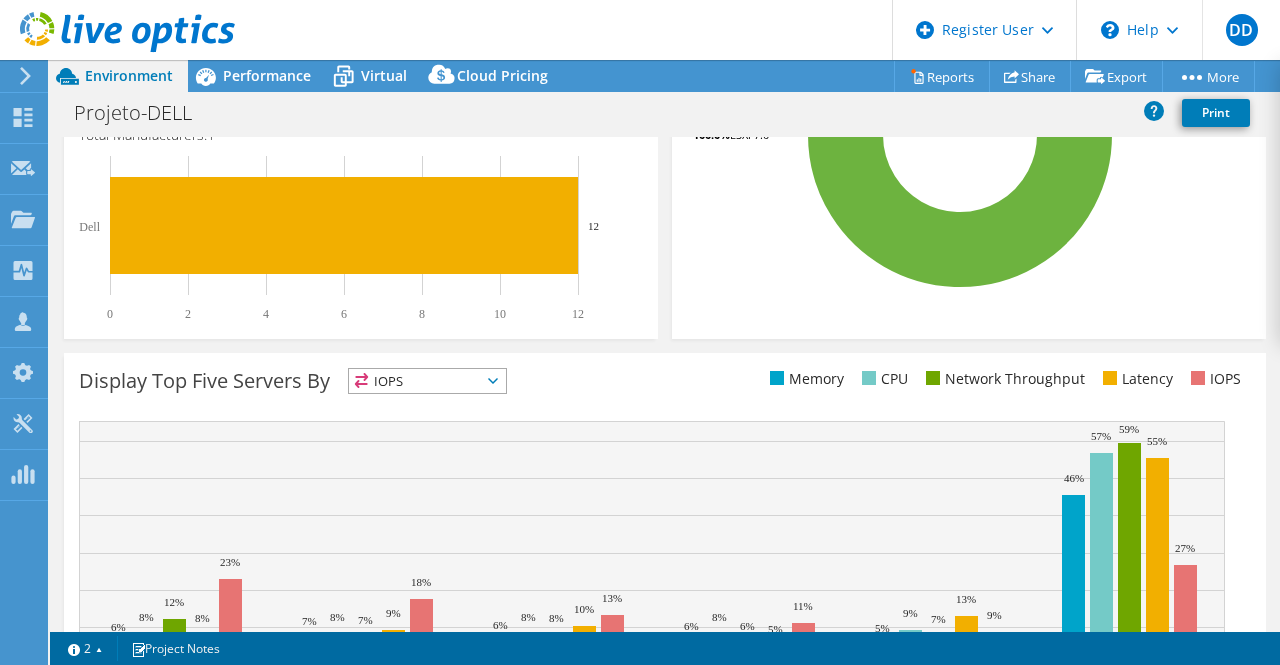 scroll, scrollTop: 0, scrollLeft: 0, axis: both 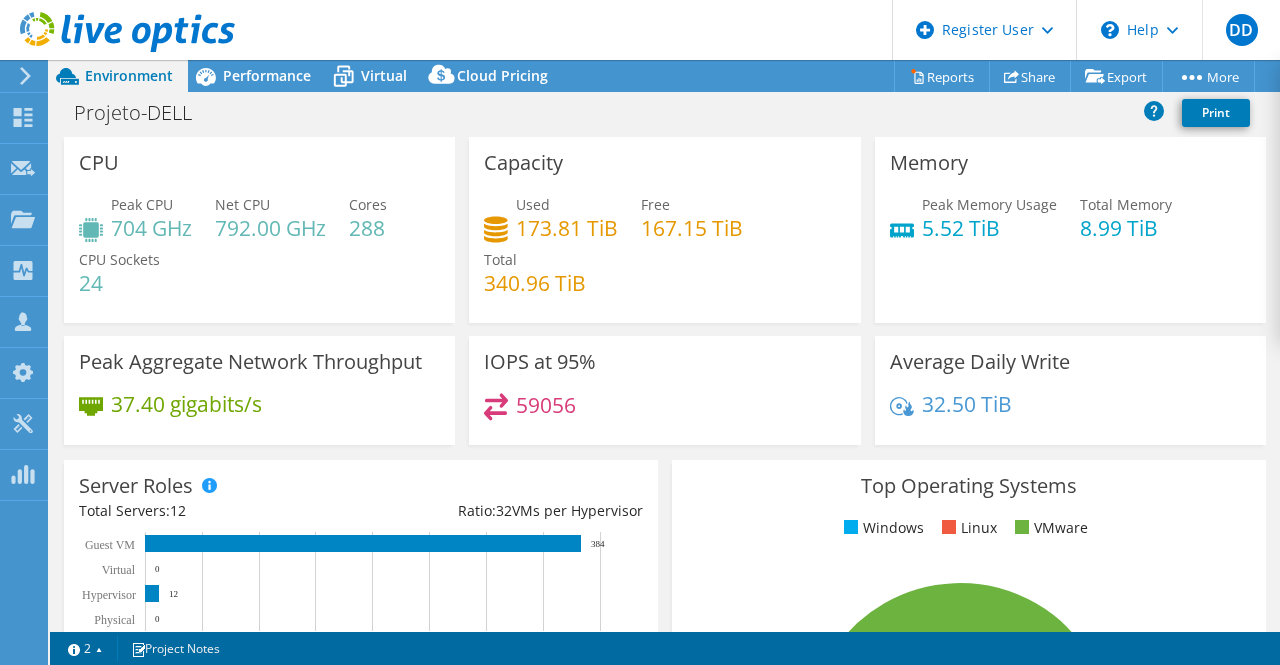 click on "Performance" at bounding box center (267, 75) 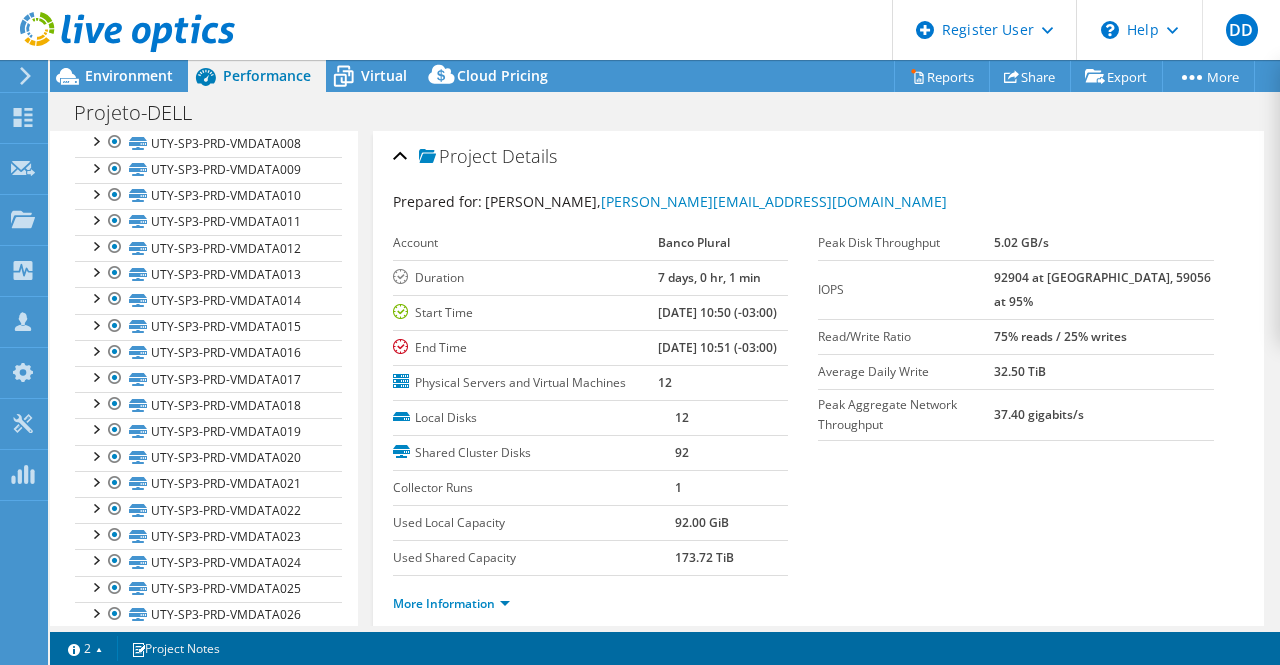 scroll, scrollTop: 0, scrollLeft: 0, axis: both 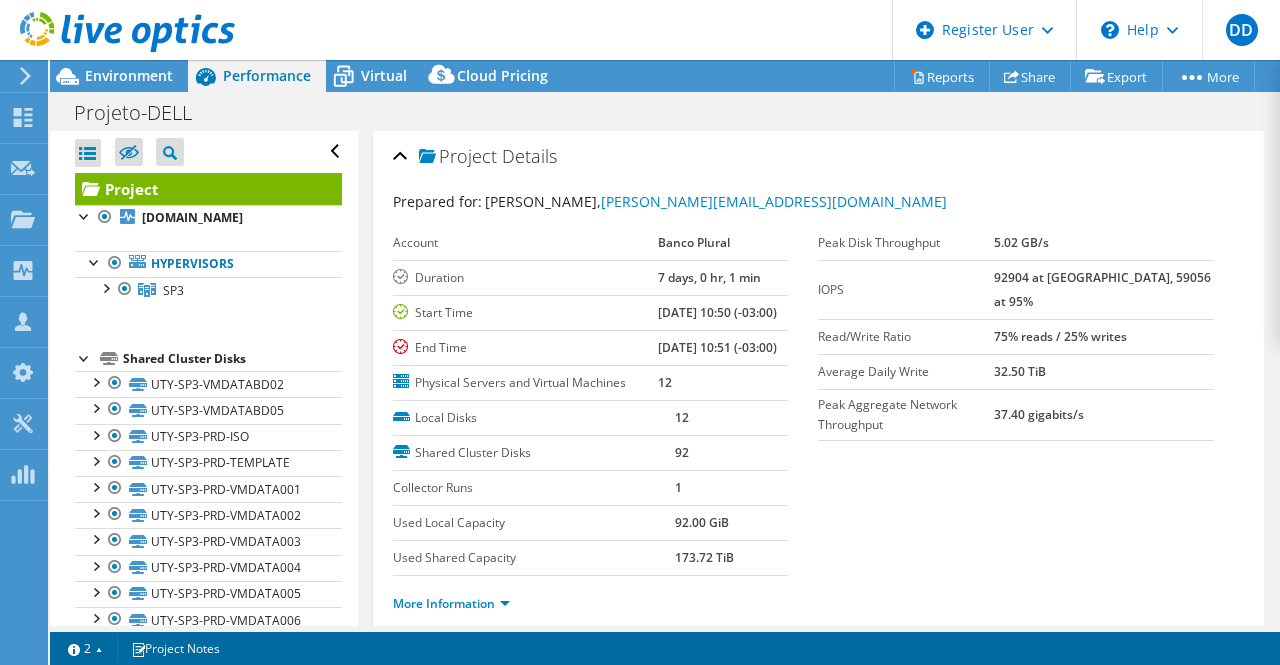 click on "Virtual" at bounding box center [384, 75] 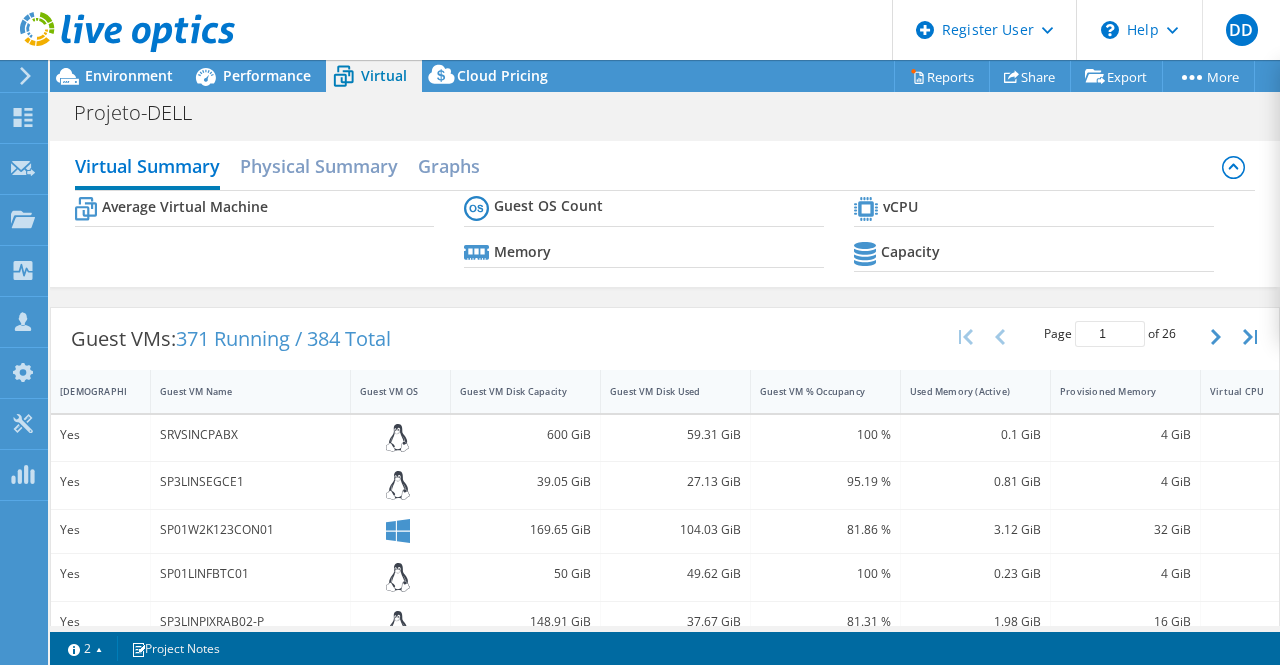 click on "Performance" at bounding box center (267, 75) 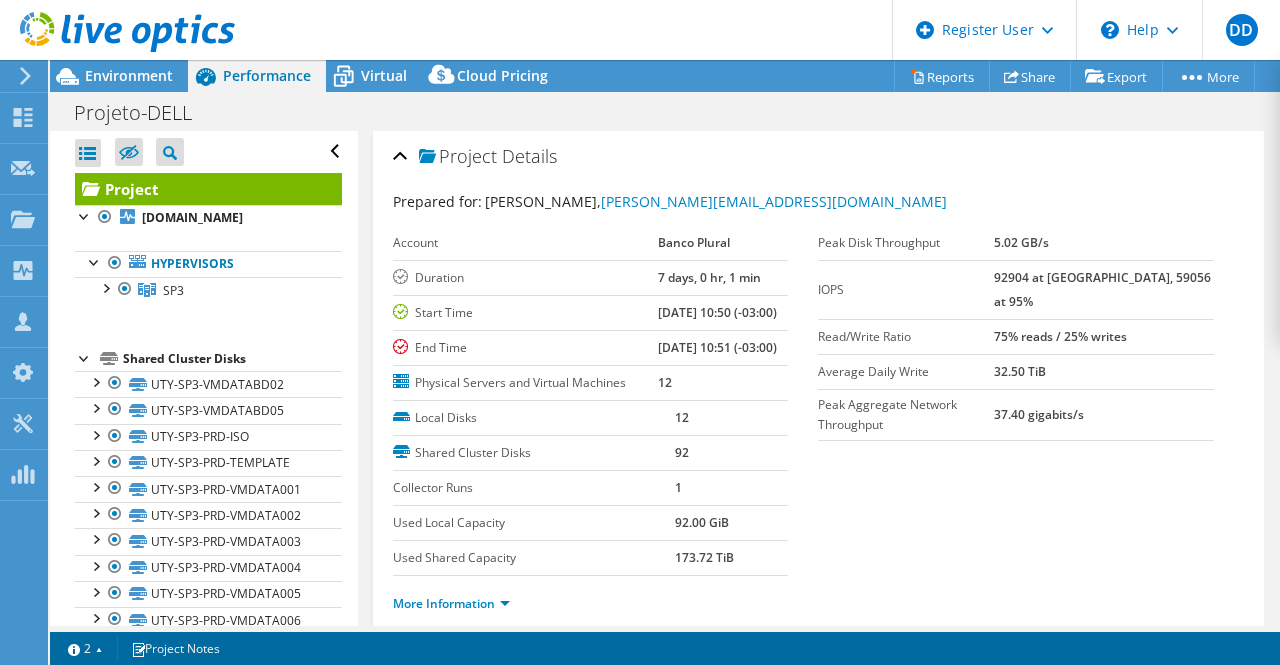 click on "Environment" at bounding box center (129, 75) 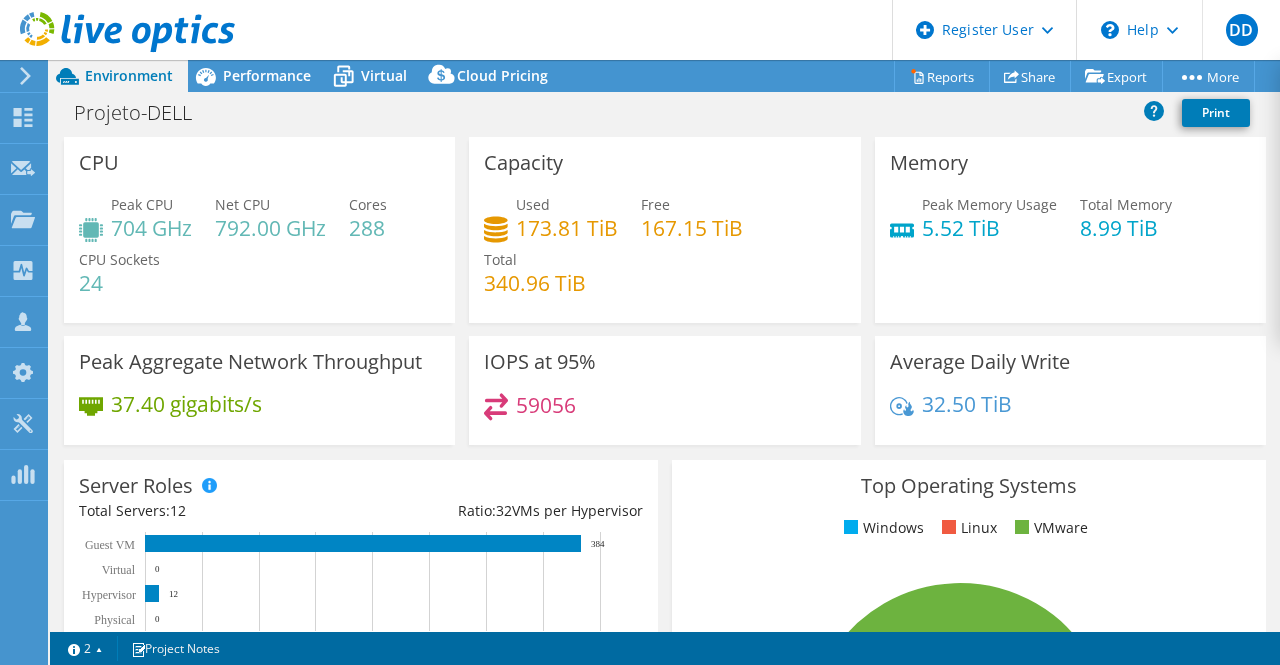 click on "Performance" at bounding box center (267, 75) 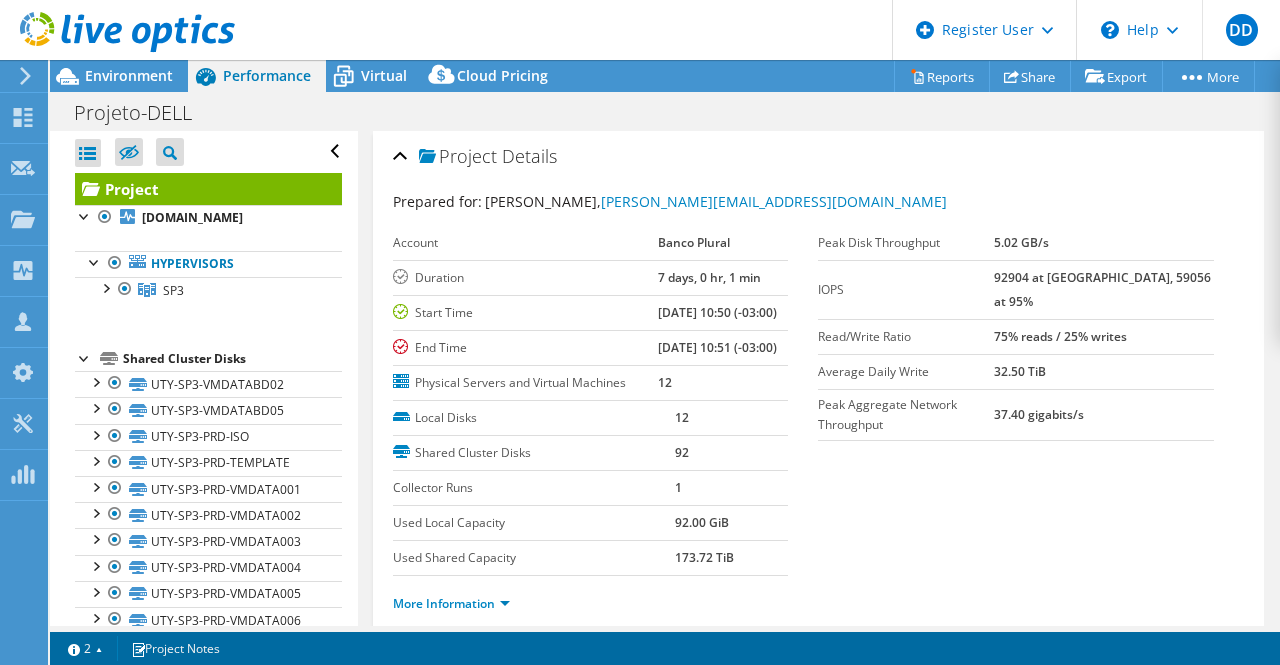 click on "SP3" at bounding box center (208, 290) 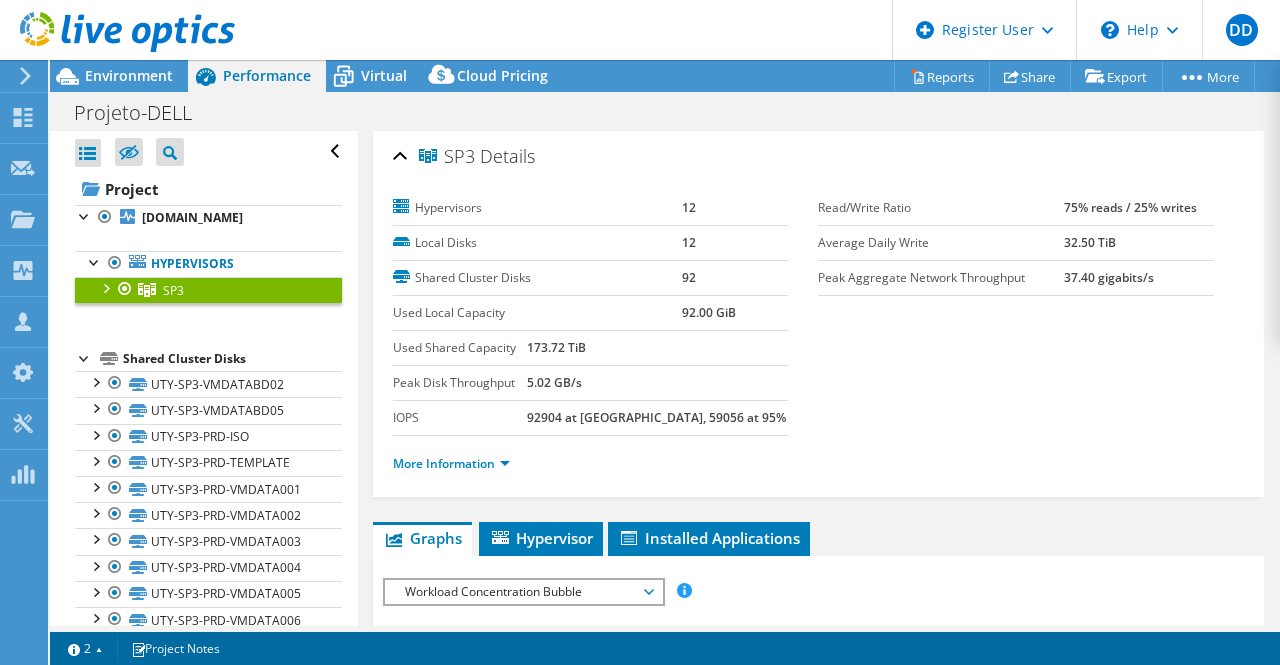 click at bounding box center [105, 287] 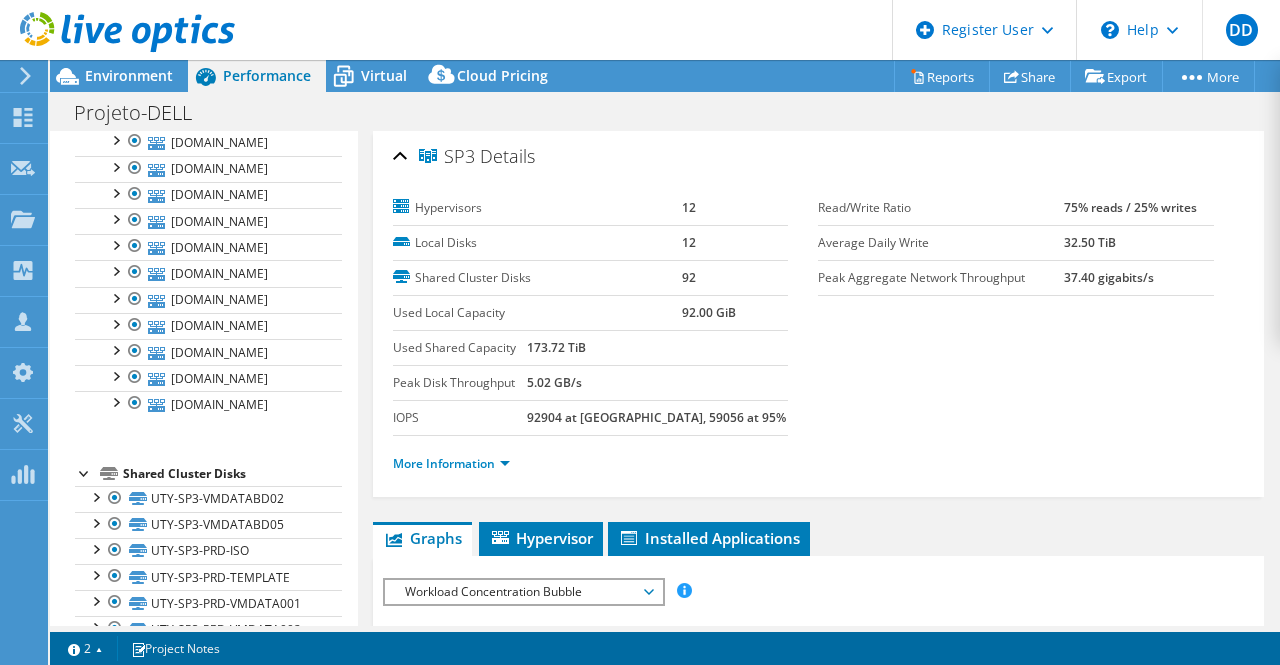 scroll, scrollTop: 0, scrollLeft: 0, axis: both 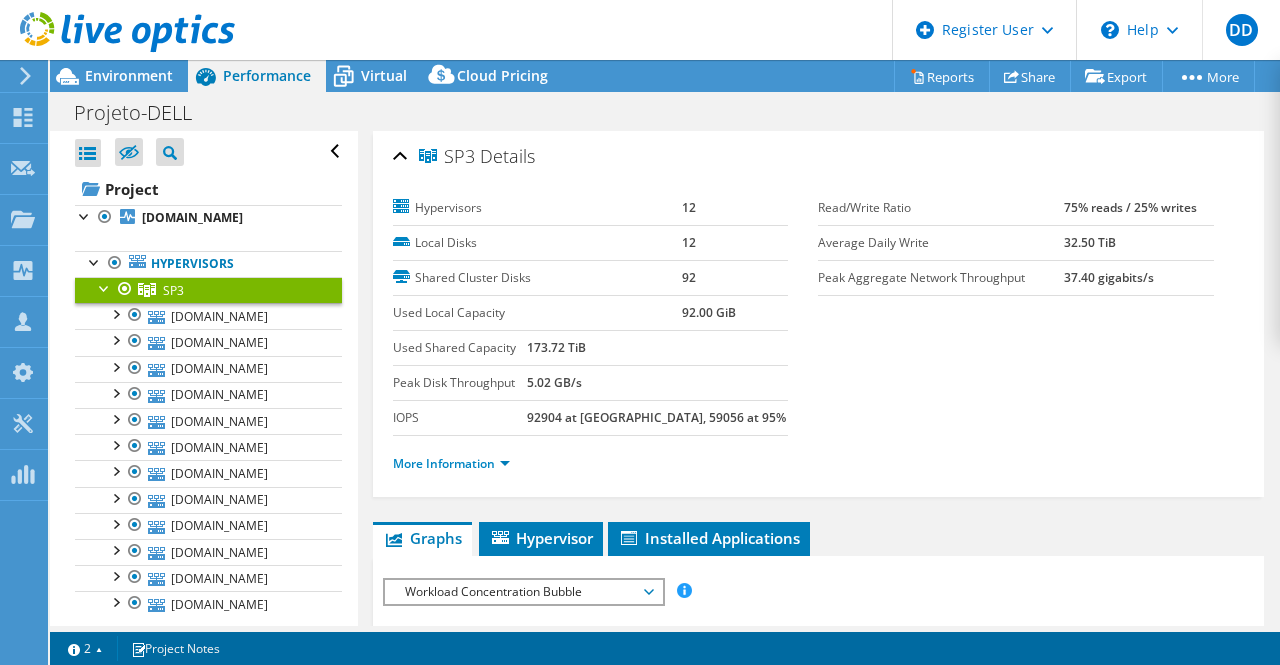 click at bounding box center (105, 287) 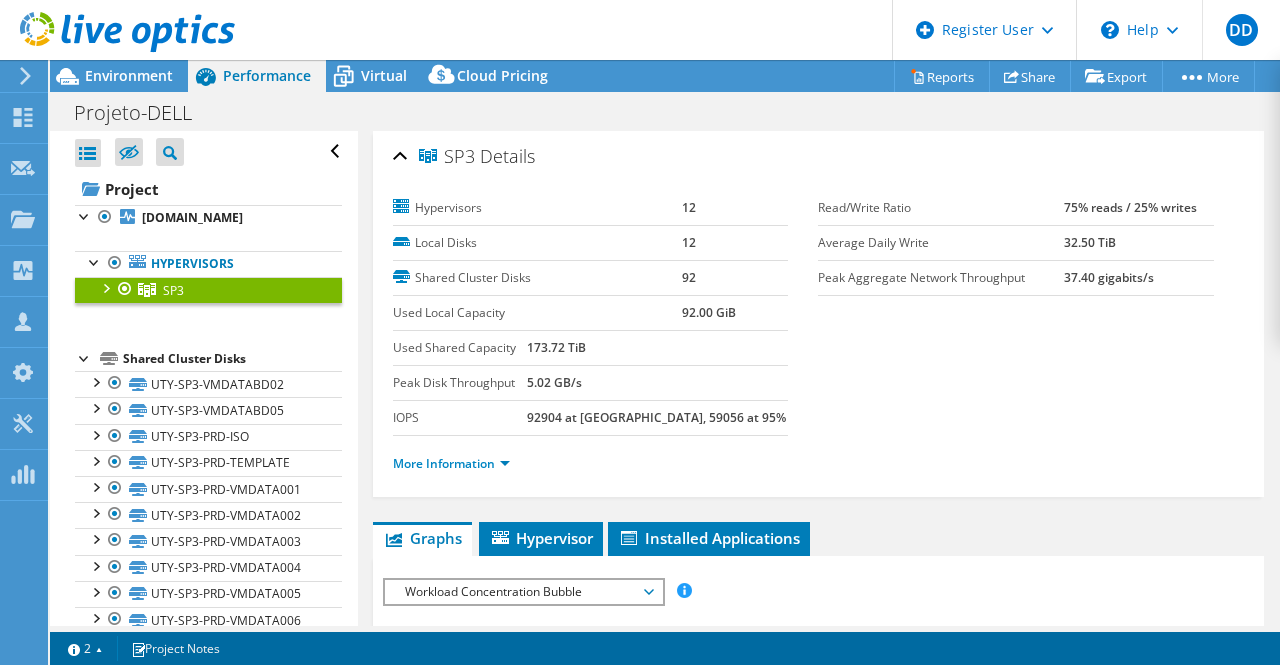 click on "Virtual" at bounding box center (384, 75) 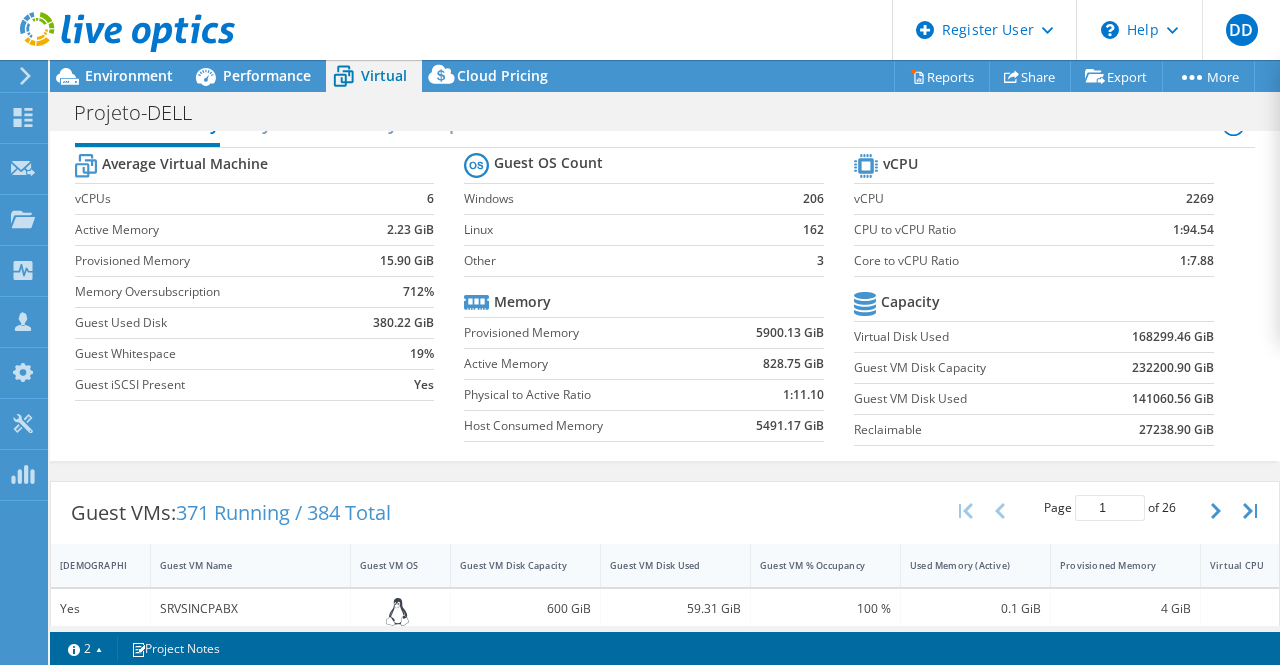 scroll, scrollTop: 0, scrollLeft: 0, axis: both 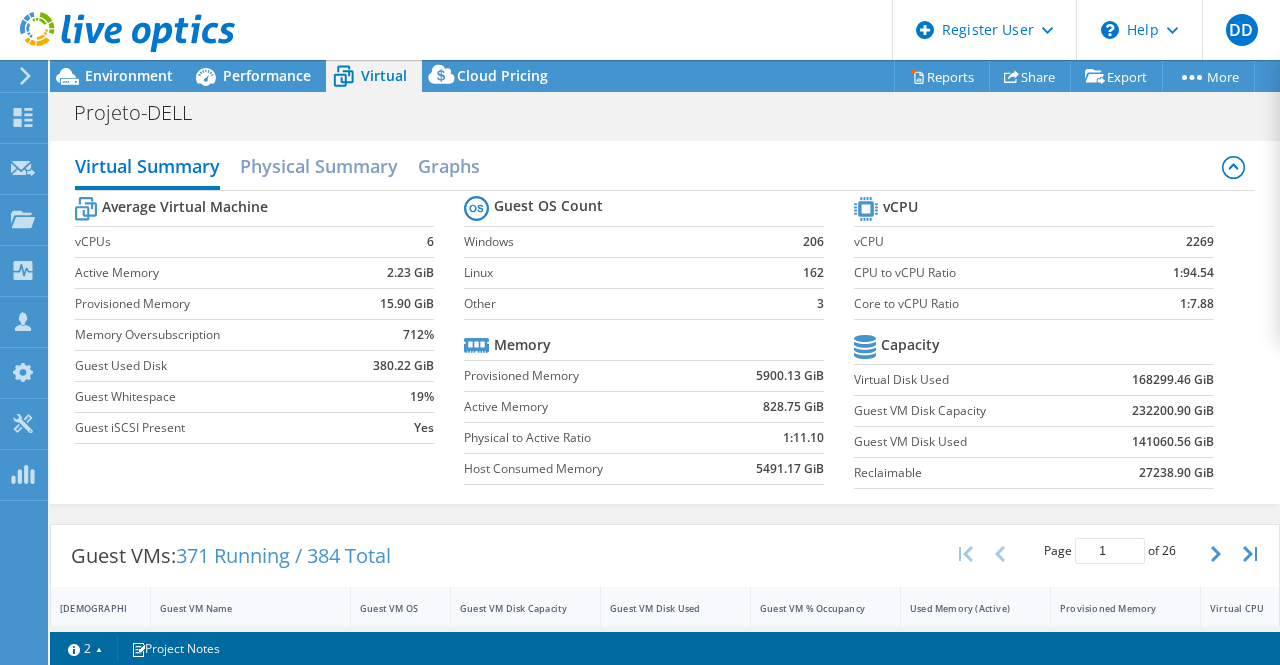 click on "Performance" at bounding box center [267, 75] 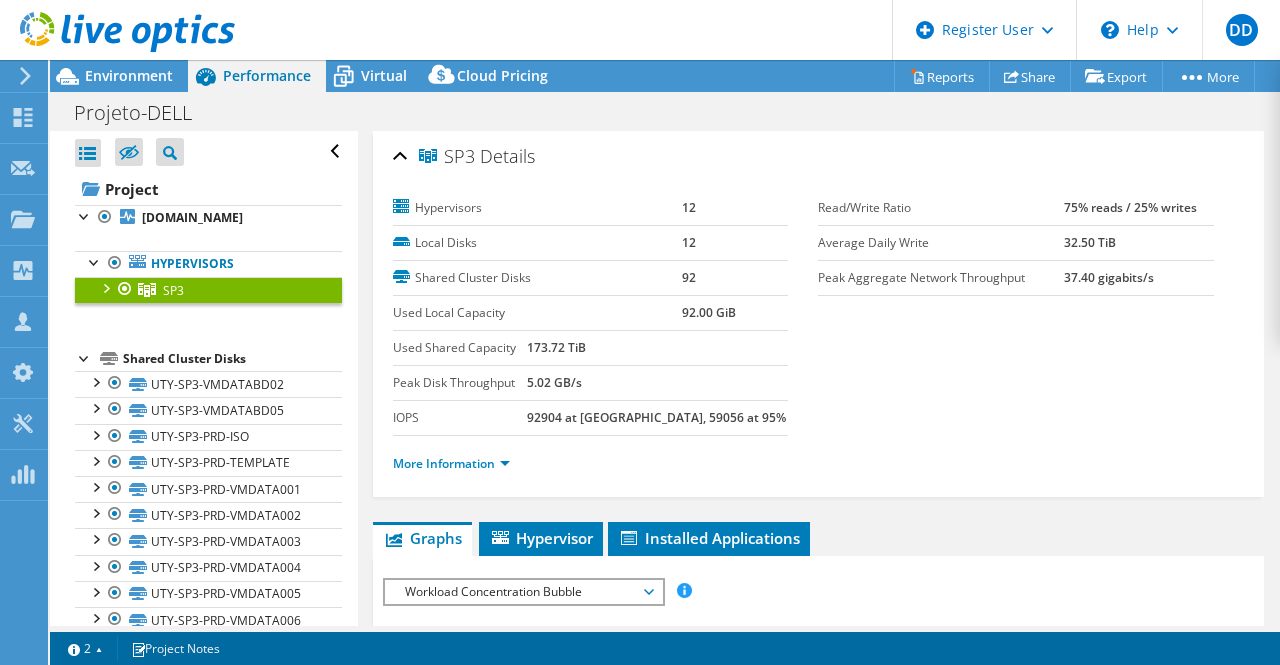 click on "Environment" at bounding box center [129, 75] 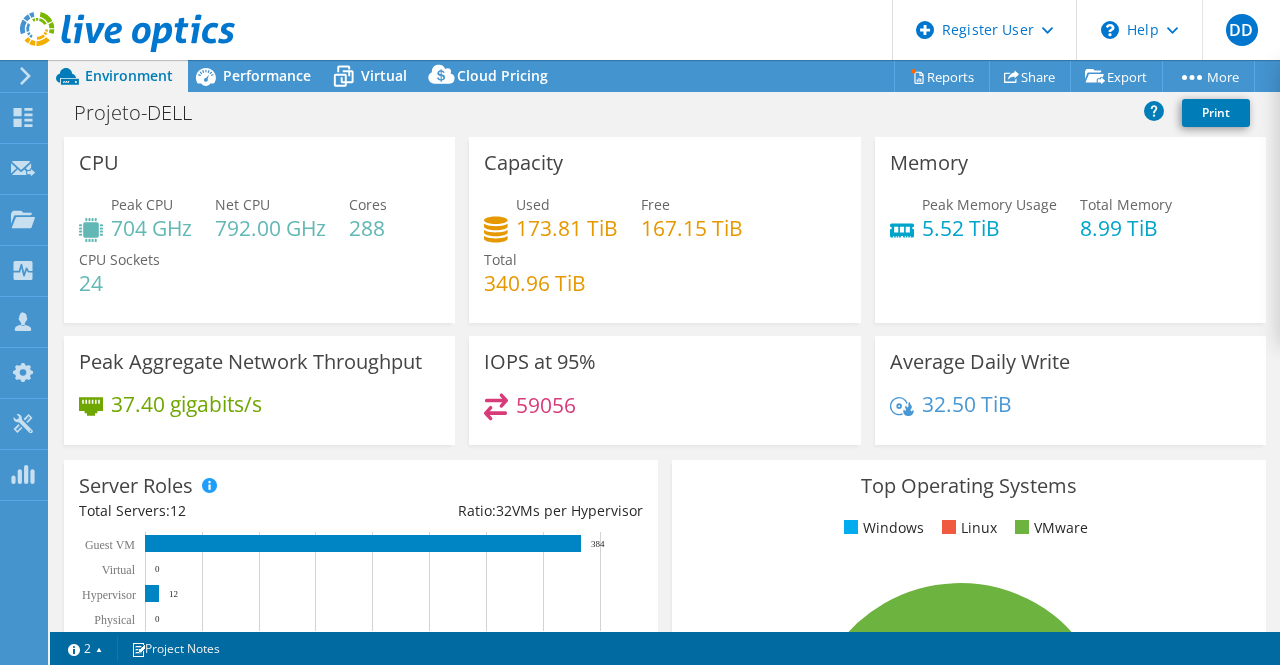 click on "Performance" at bounding box center [267, 75] 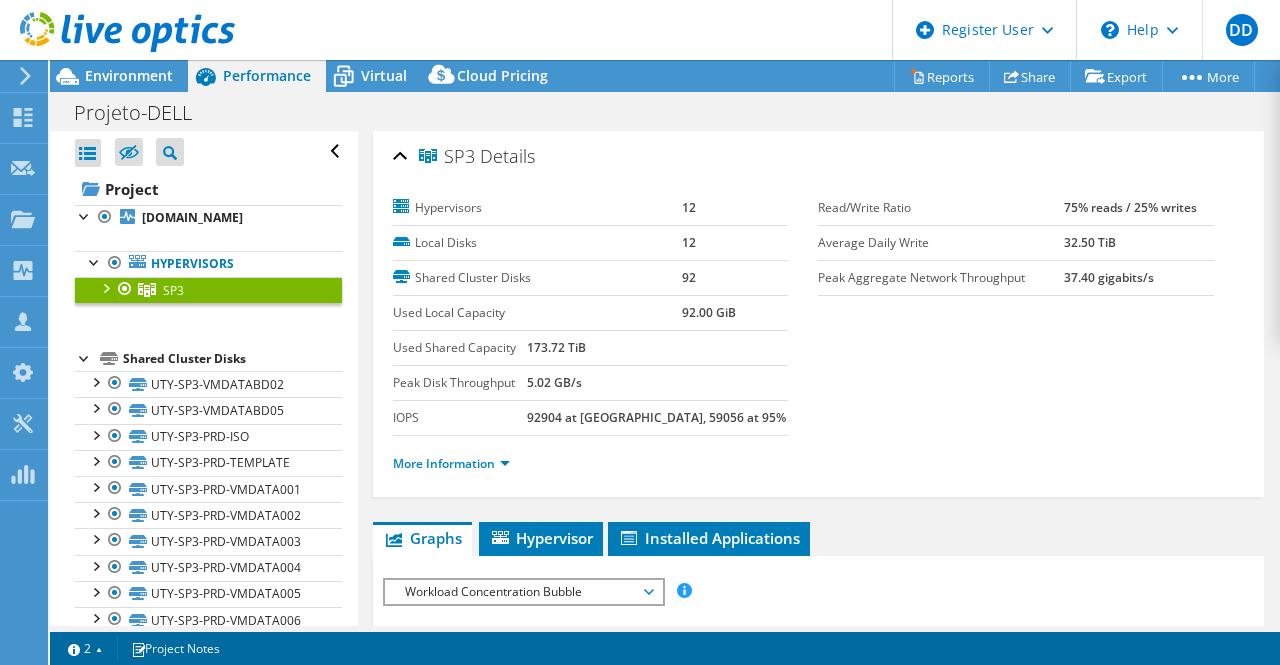 click at bounding box center [105, 287] 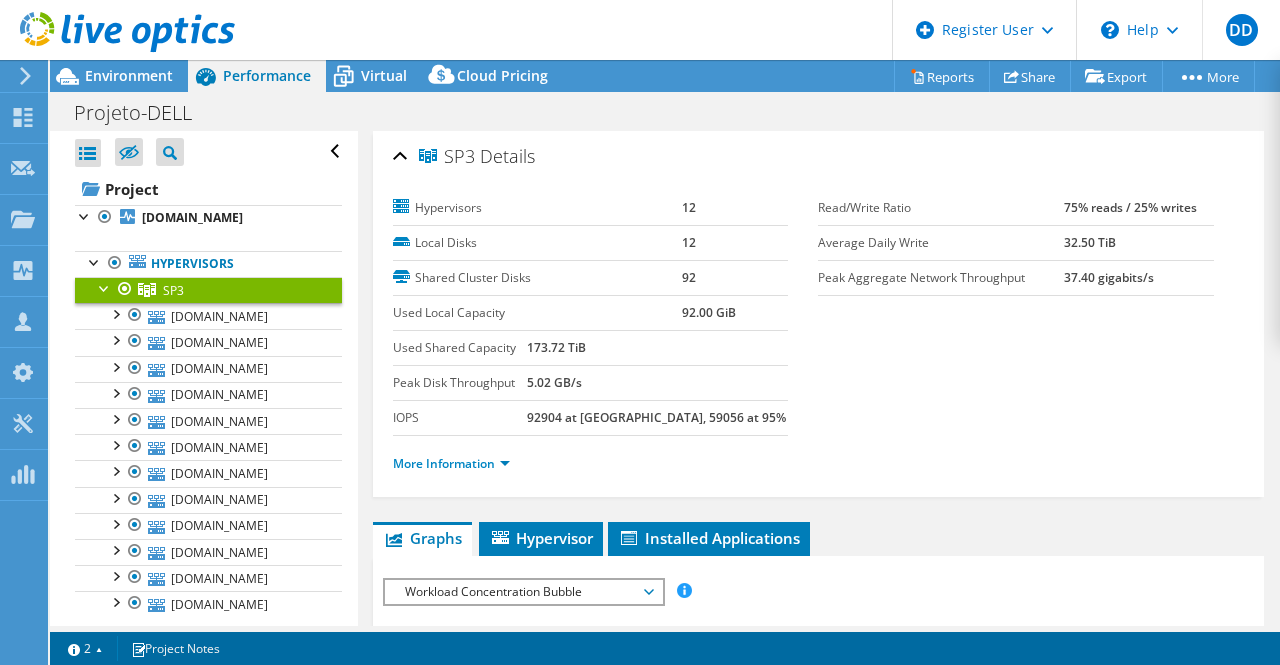 click at bounding box center (105, 287) 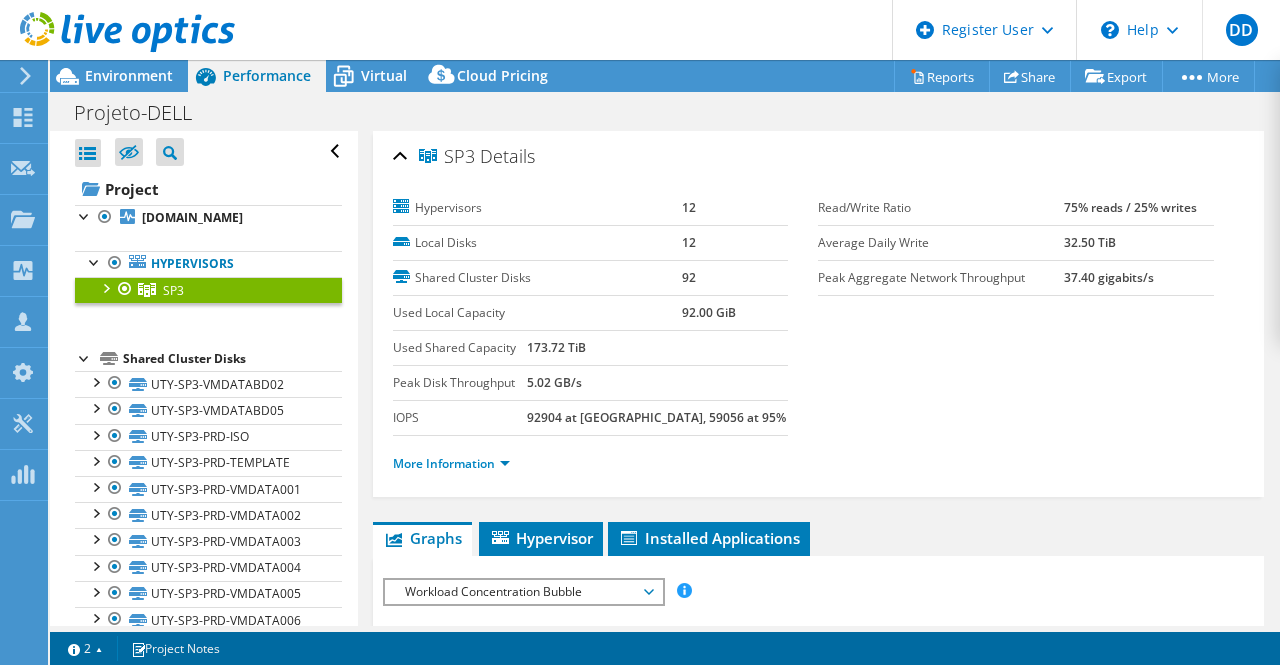 click on "SP3
Details" at bounding box center [819, 157] 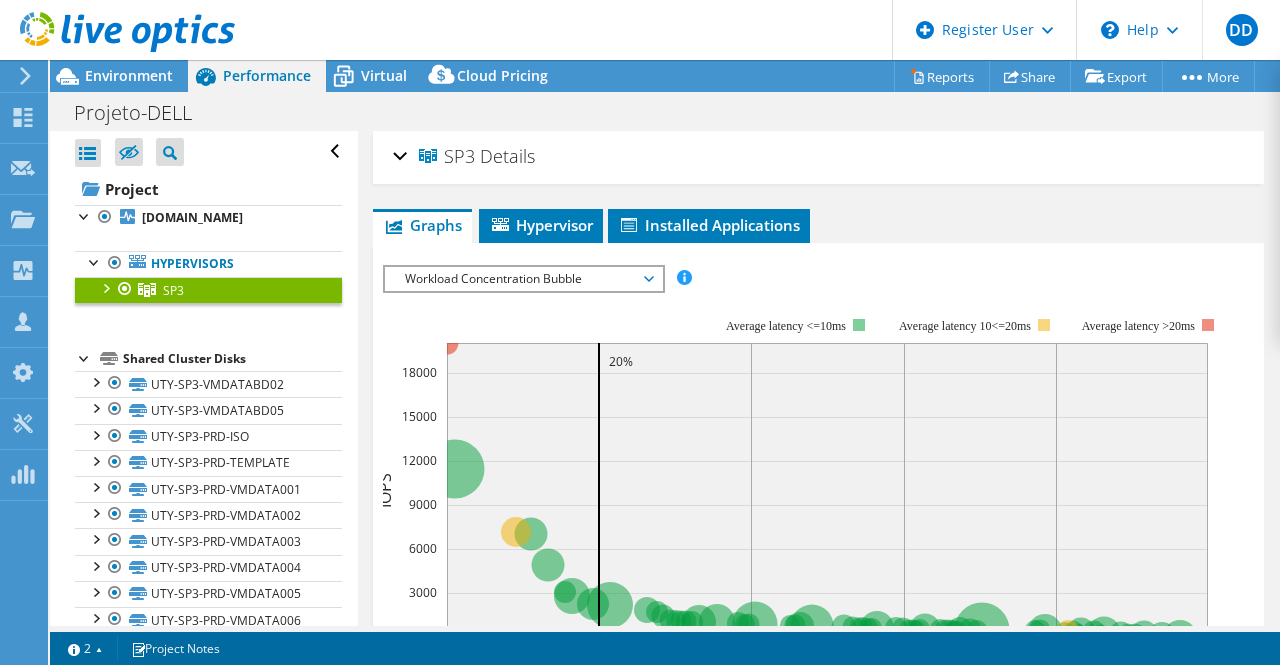 click on "SP3
Details" at bounding box center [819, 157] 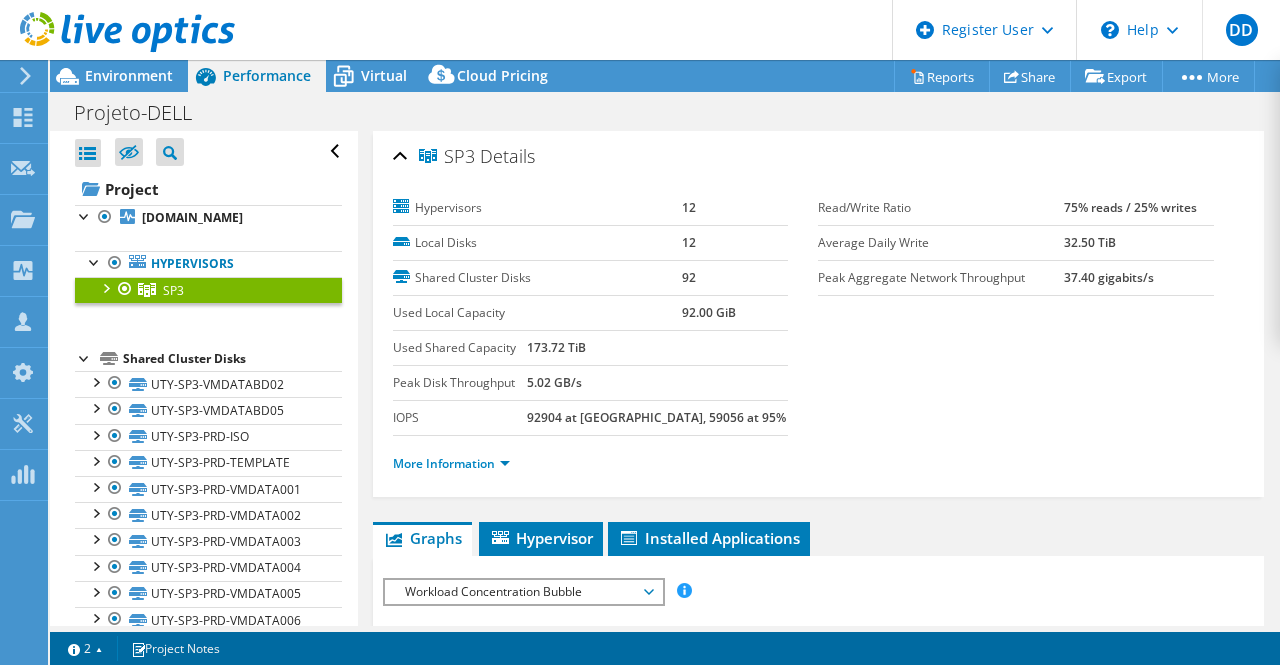 click on "Projeto-DELL
Print" at bounding box center (665, 112) 